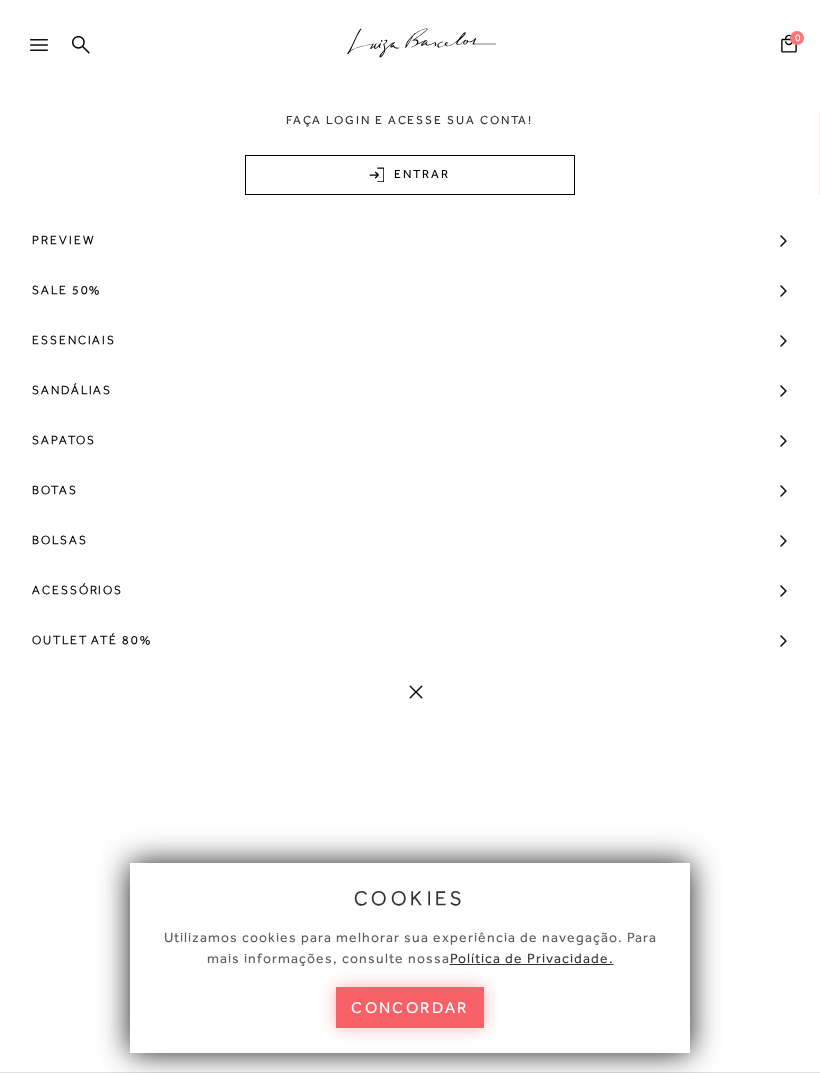 scroll, scrollTop: 0, scrollLeft: 0, axis: both 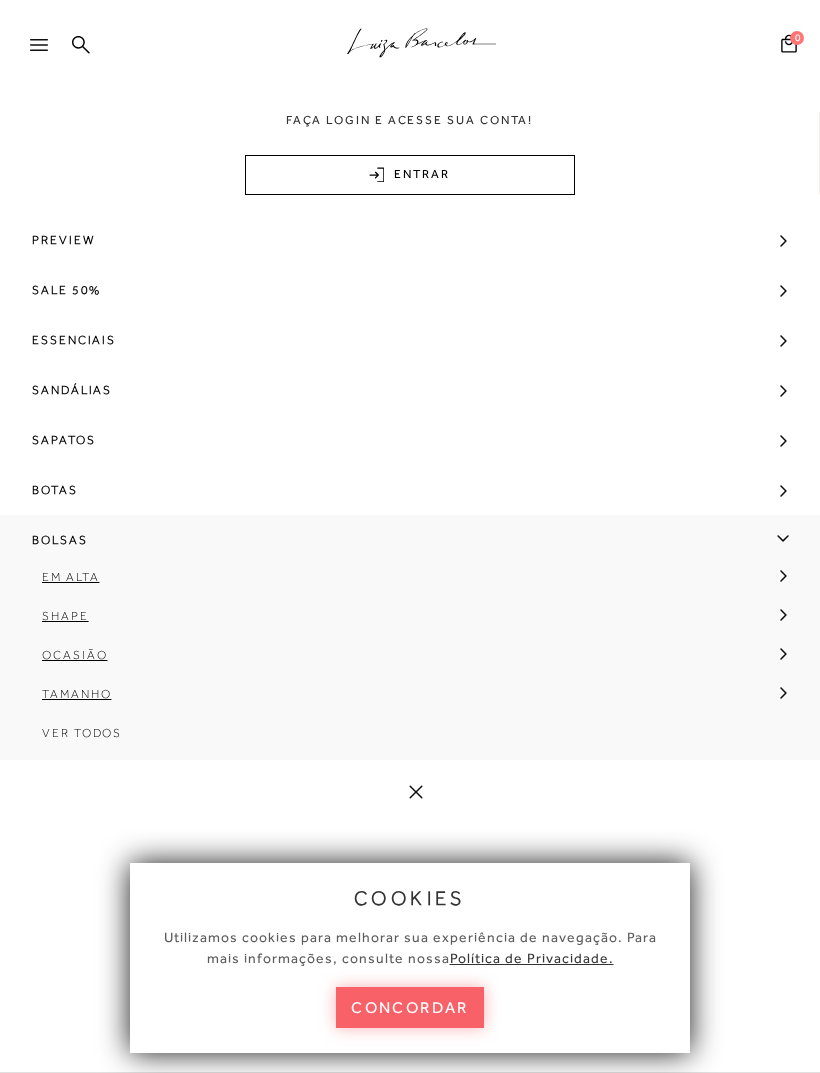 click on "Em Alta" at bounding box center (70, 577) 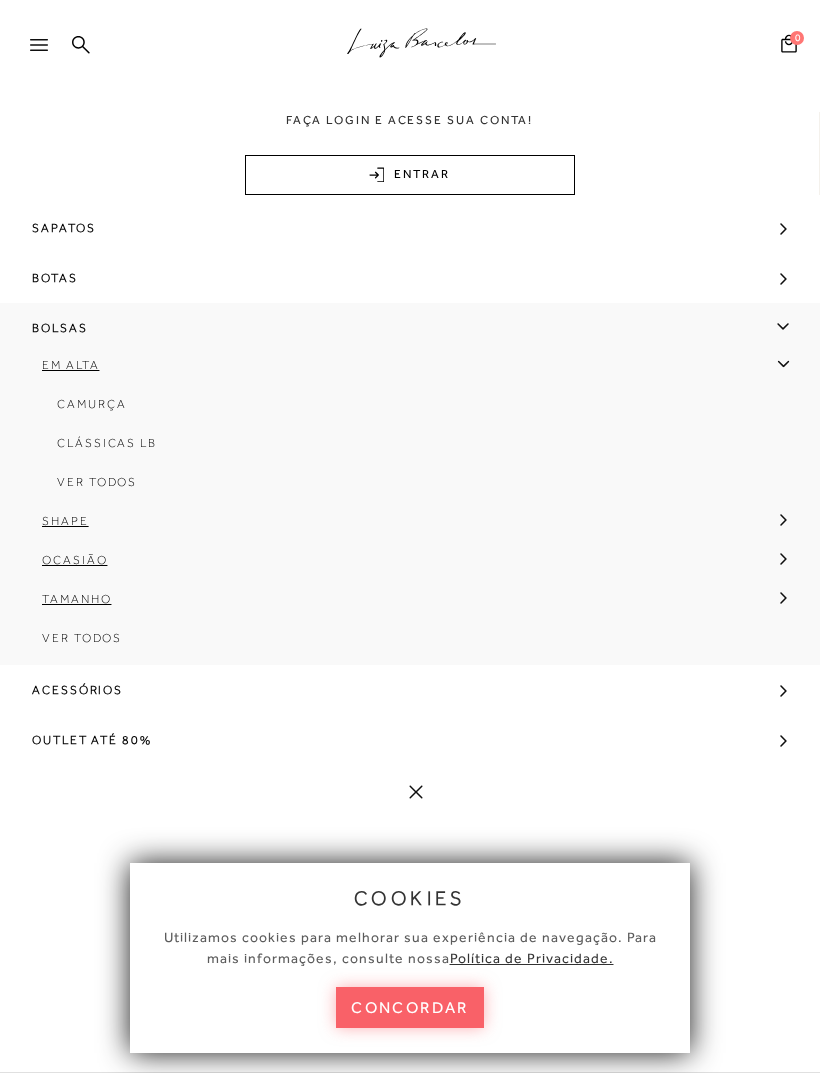 scroll, scrollTop: 220, scrollLeft: 0, axis: vertical 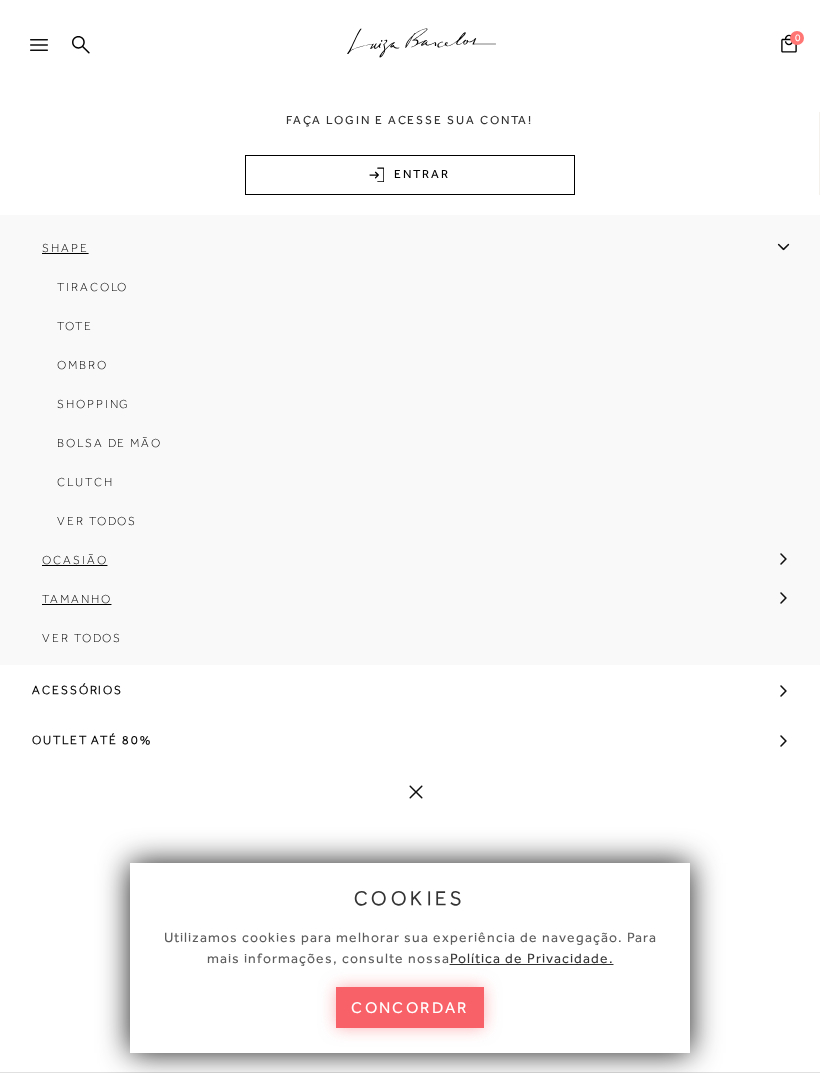 click on "Ocasião" at bounding box center (74, 560) 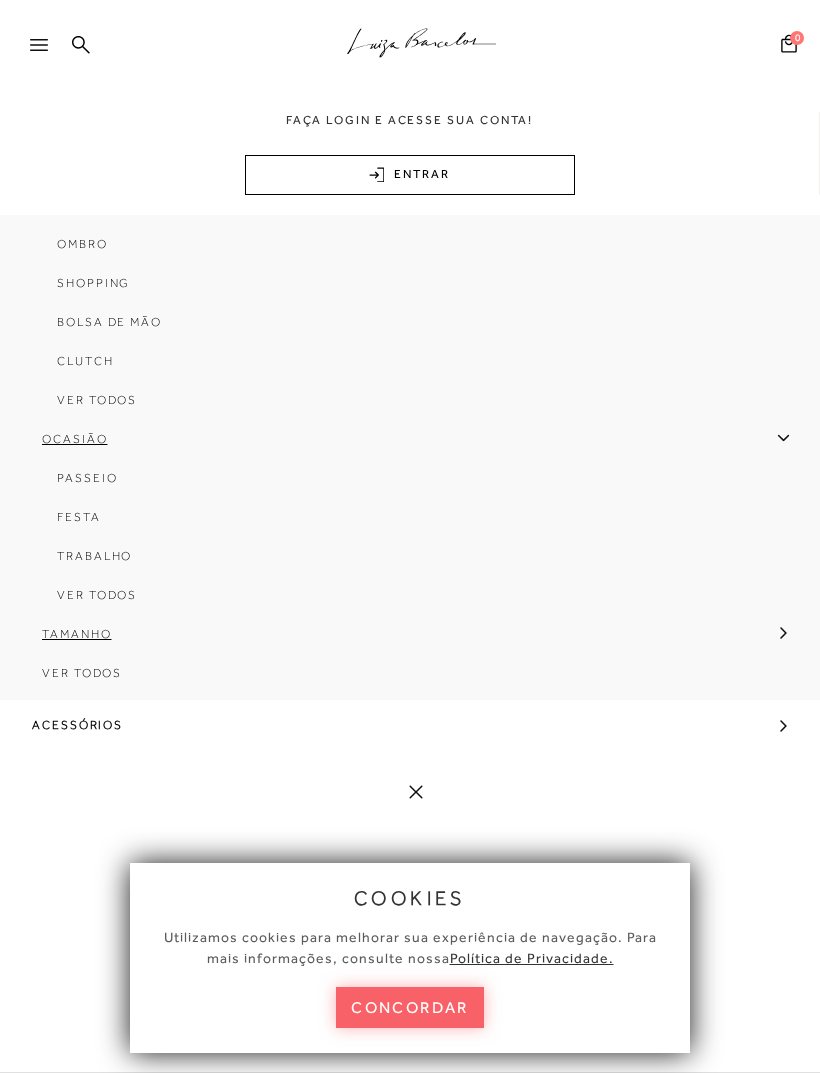 scroll, scrollTop: 607, scrollLeft: 0, axis: vertical 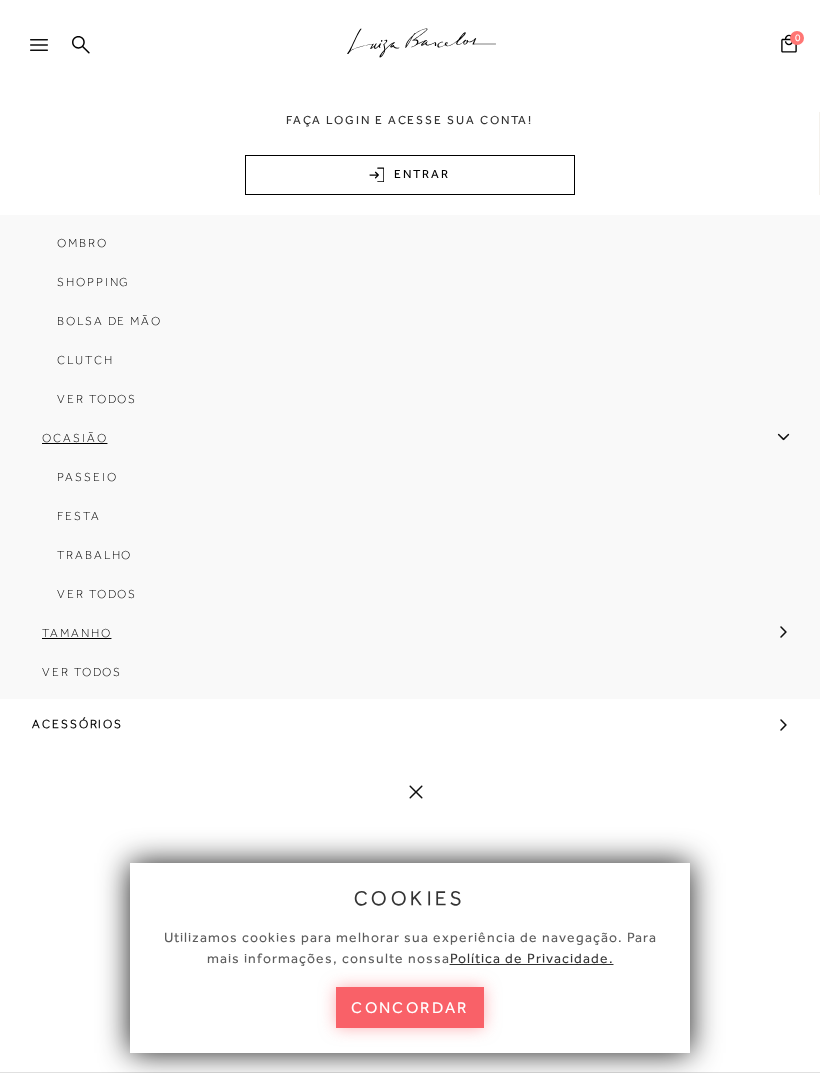 click on "Trabalho" at bounding box center (94, 555) 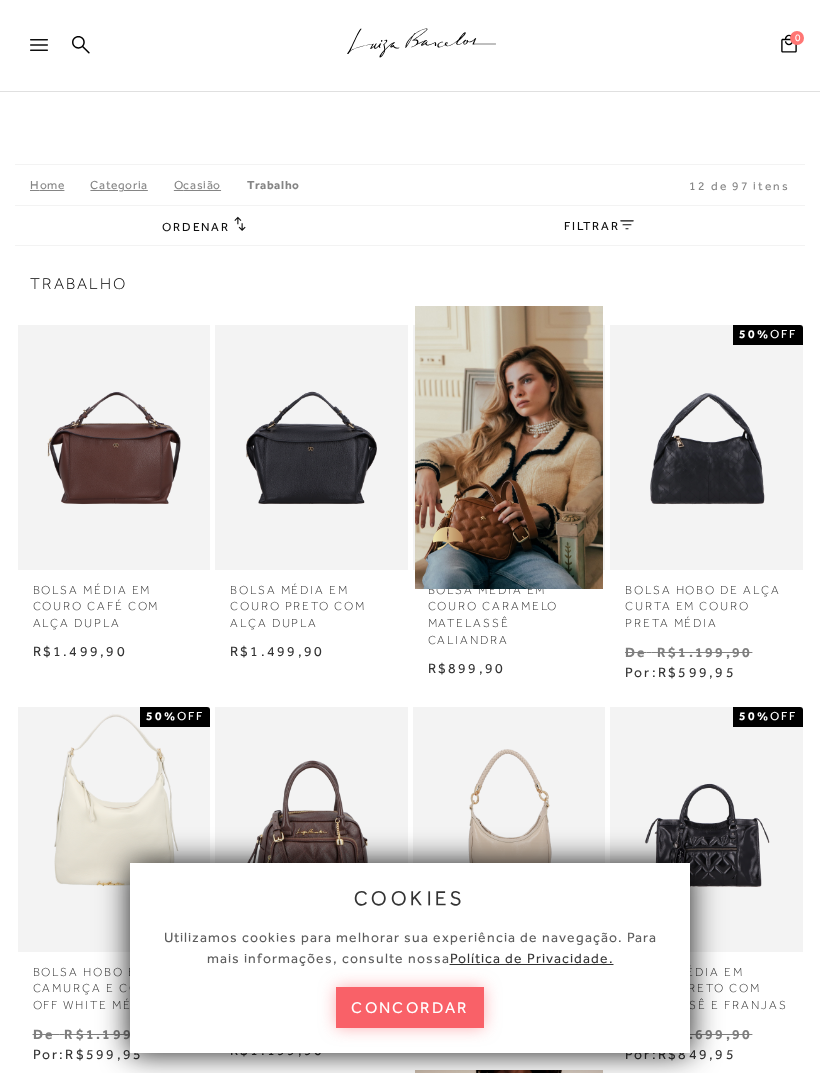 click on "concordar" at bounding box center (410, 1007) 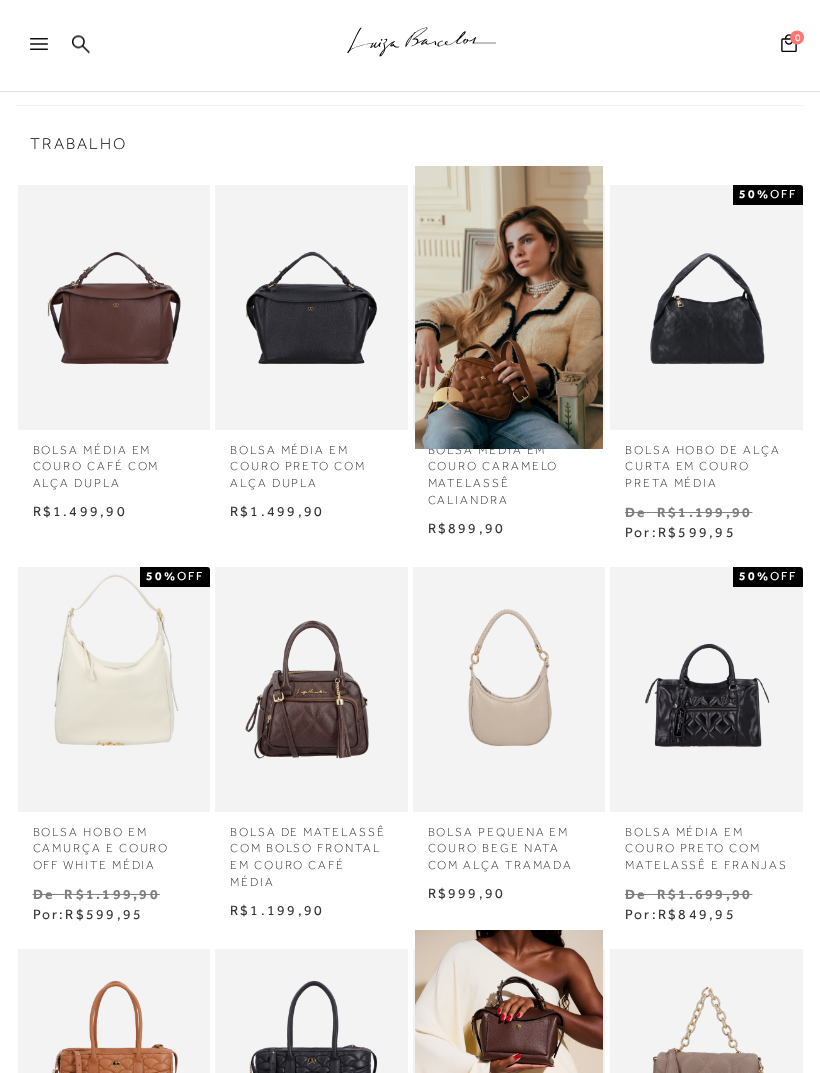scroll, scrollTop: 148, scrollLeft: 0, axis: vertical 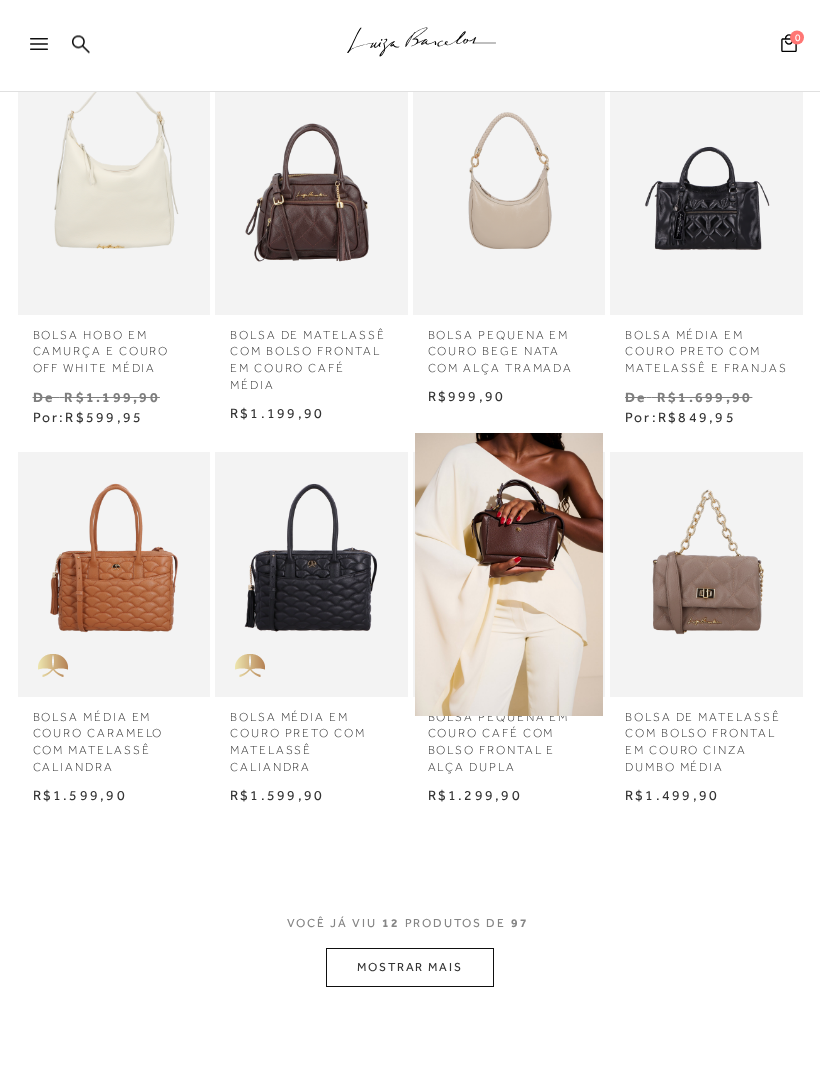 click on "MOSTRAR MAIS" at bounding box center (410, 968) 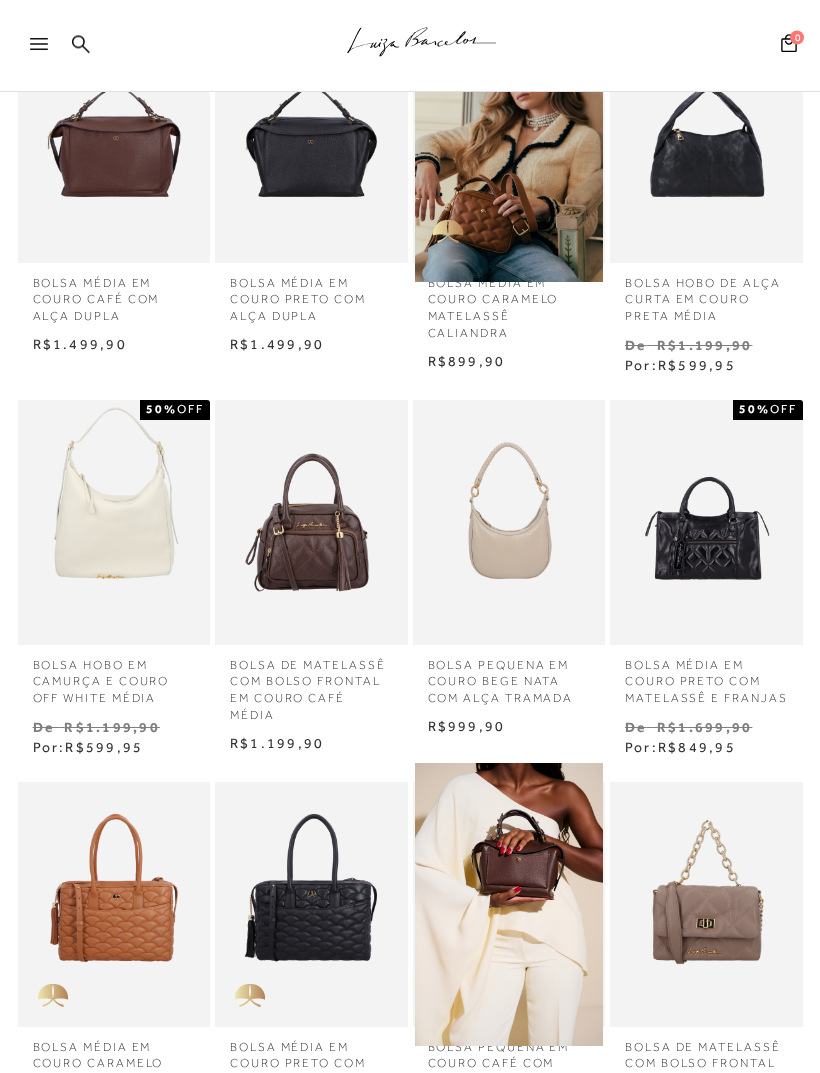 scroll, scrollTop: 306, scrollLeft: 0, axis: vertical 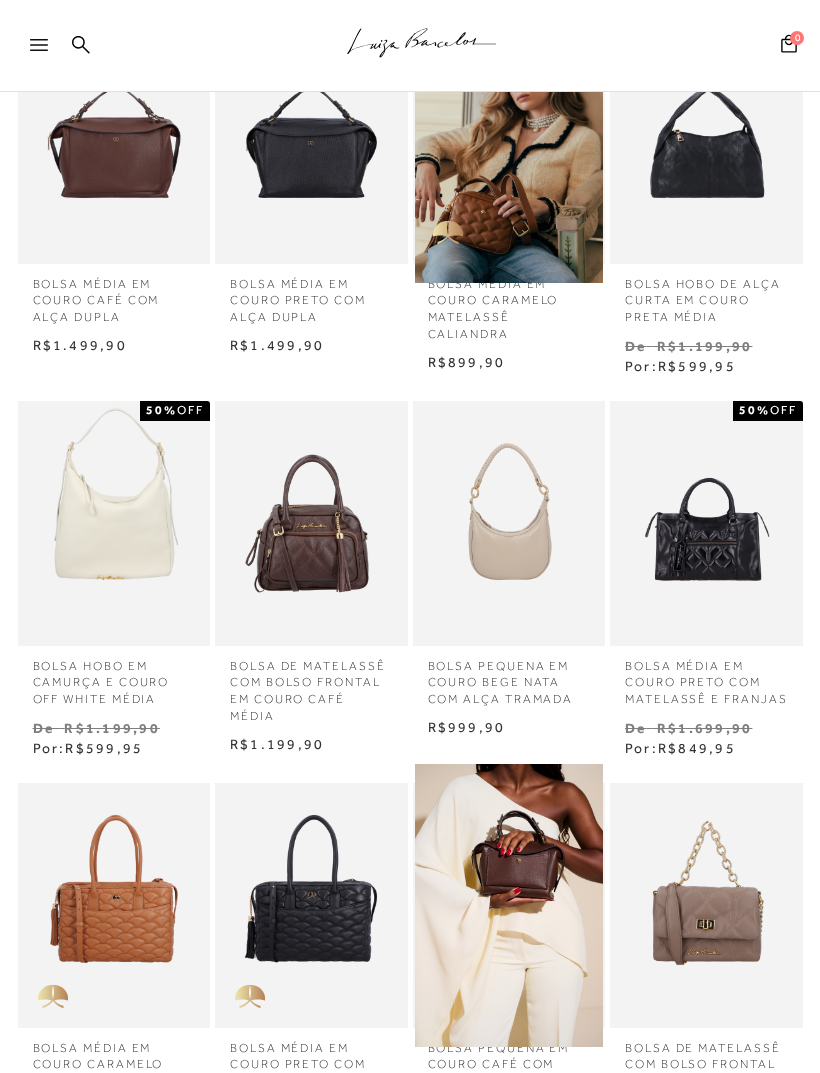 click at bounding box center (706, 523) 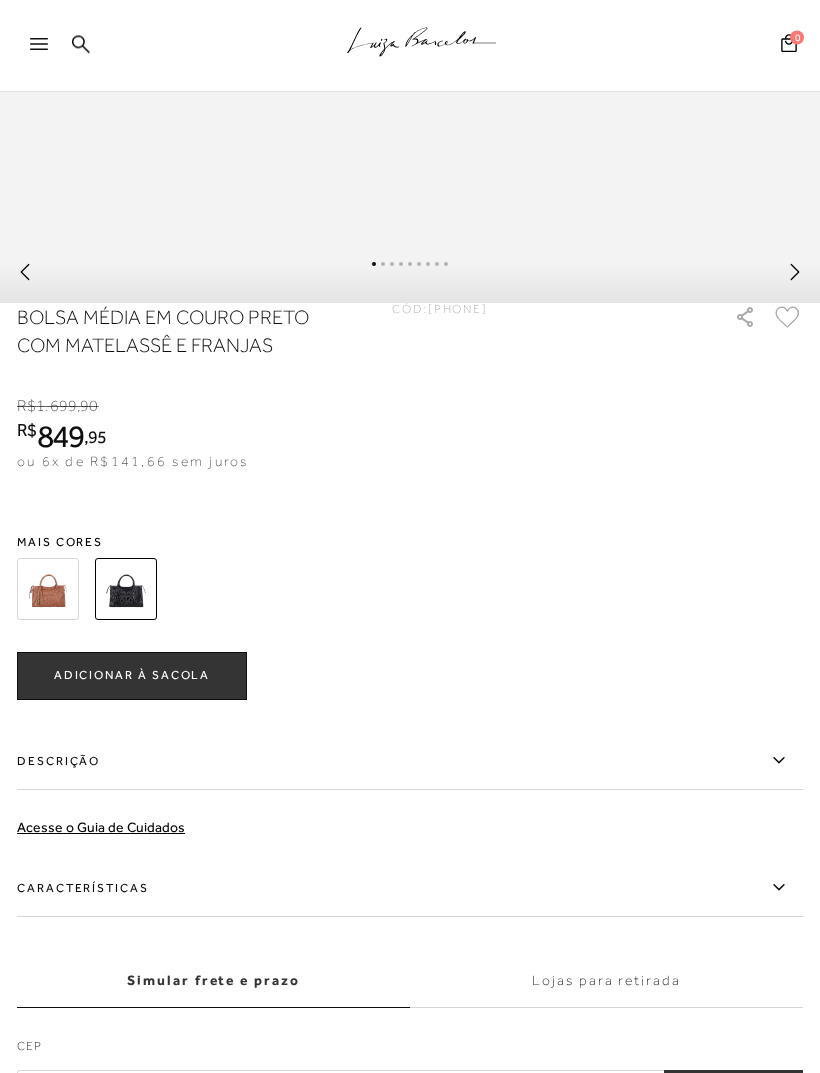 scroll, scrollTop: 1202, scrollLeft: 0, axis: vertical 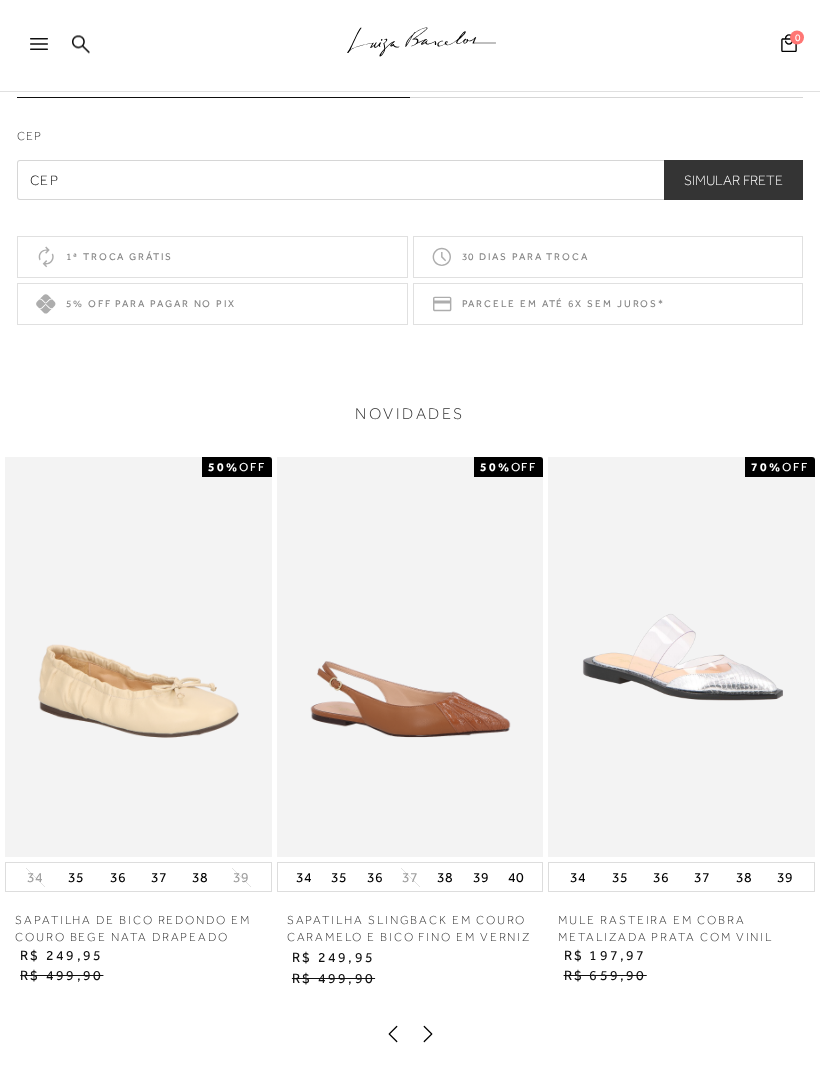 click 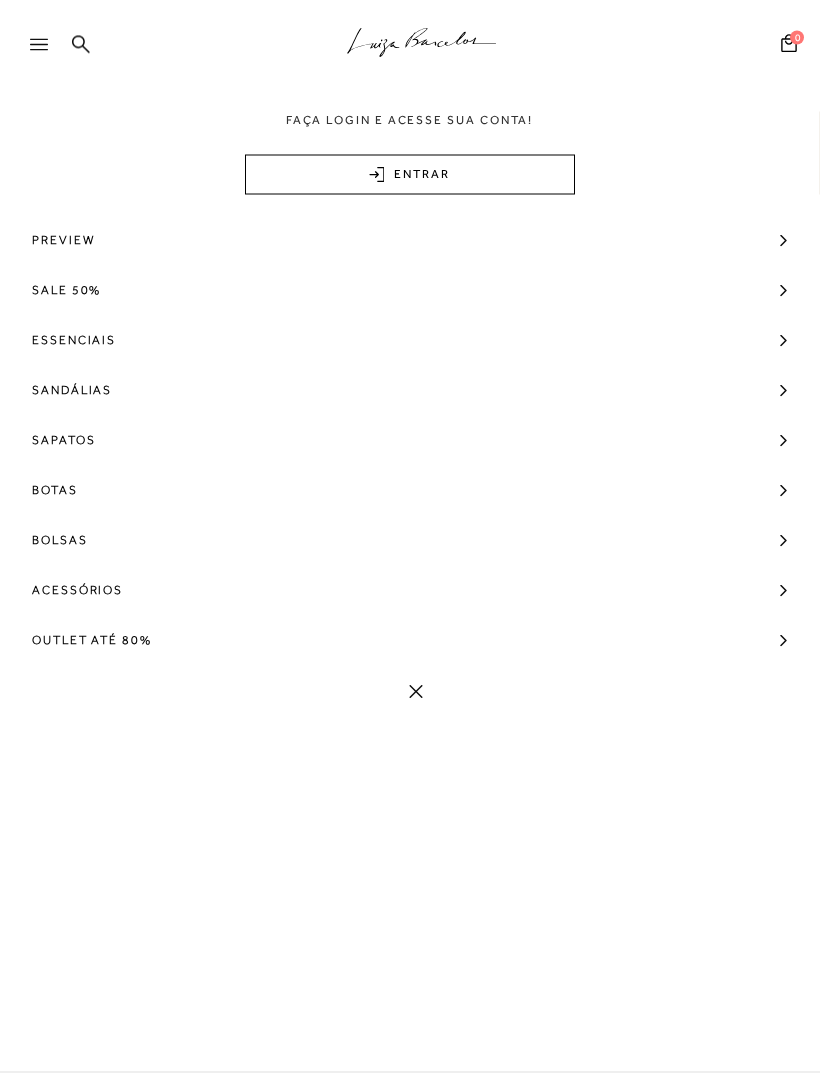 scroll, scrollTop: 2045, scrollLeft: 0, axis: vertical 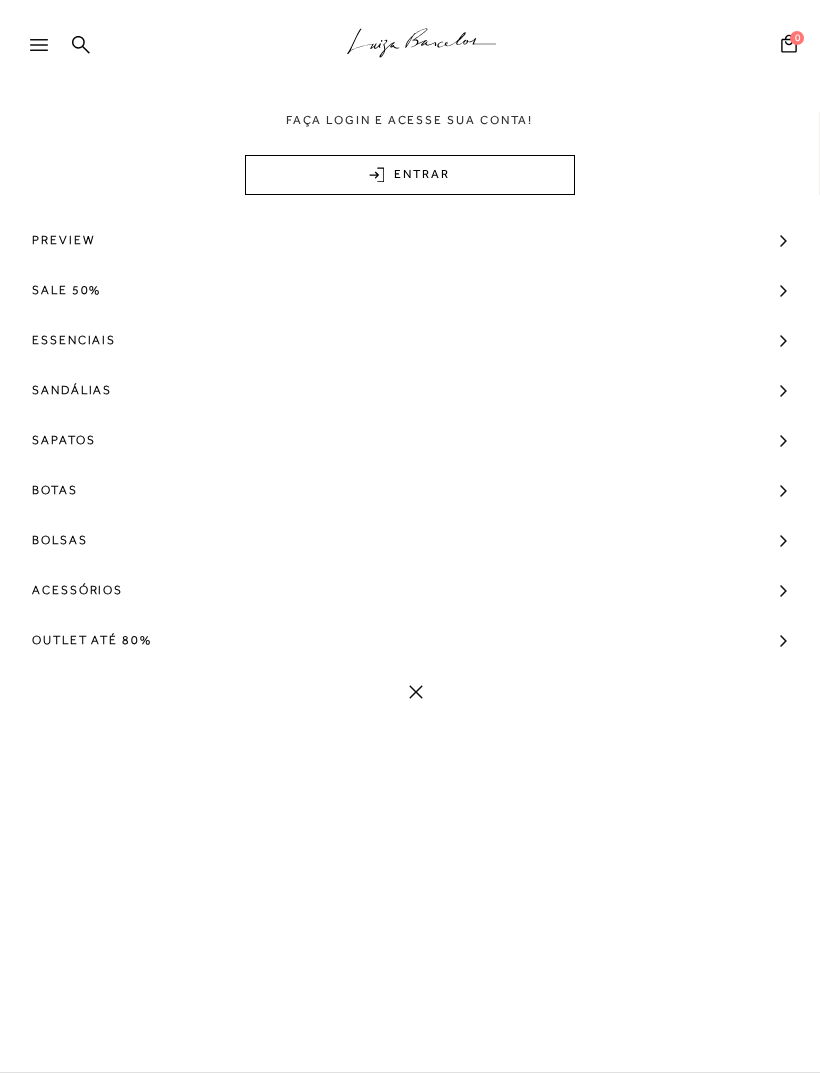 click on "Botas" at bounding box center [55, 490] 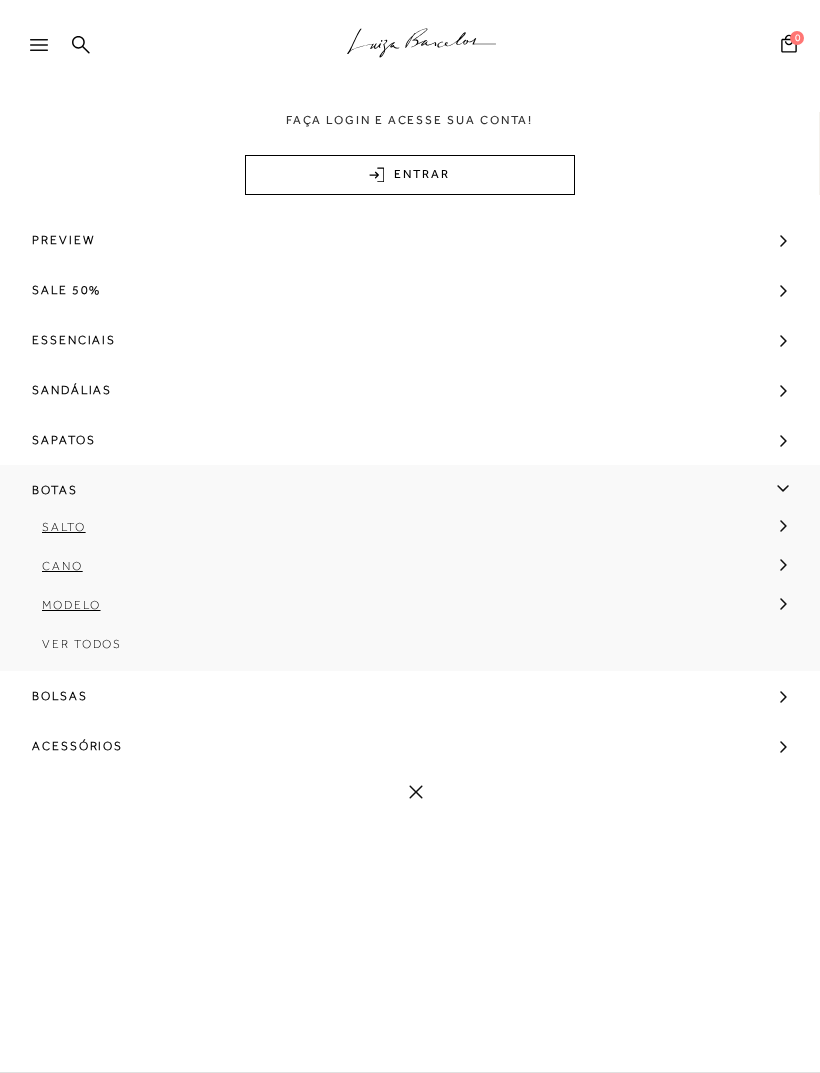 click on "Botas" at bounding box center (55, 490) 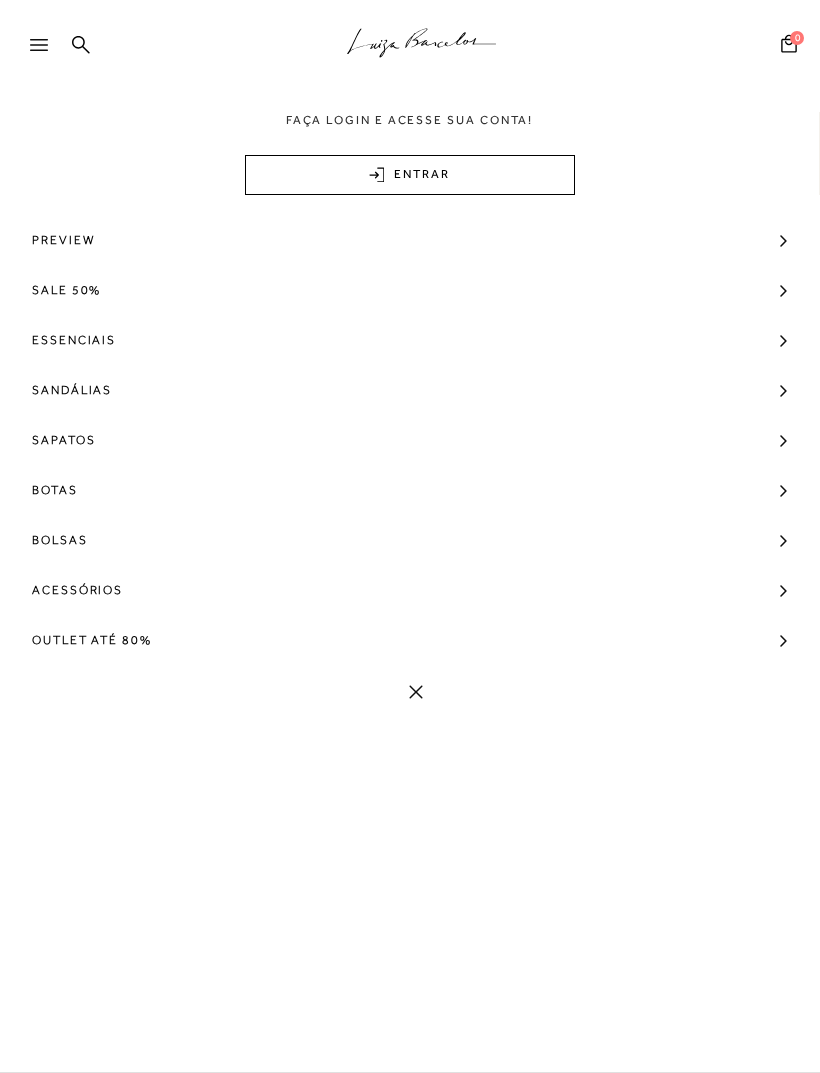 click on "Bolsas" at bounding box center (60, 540) 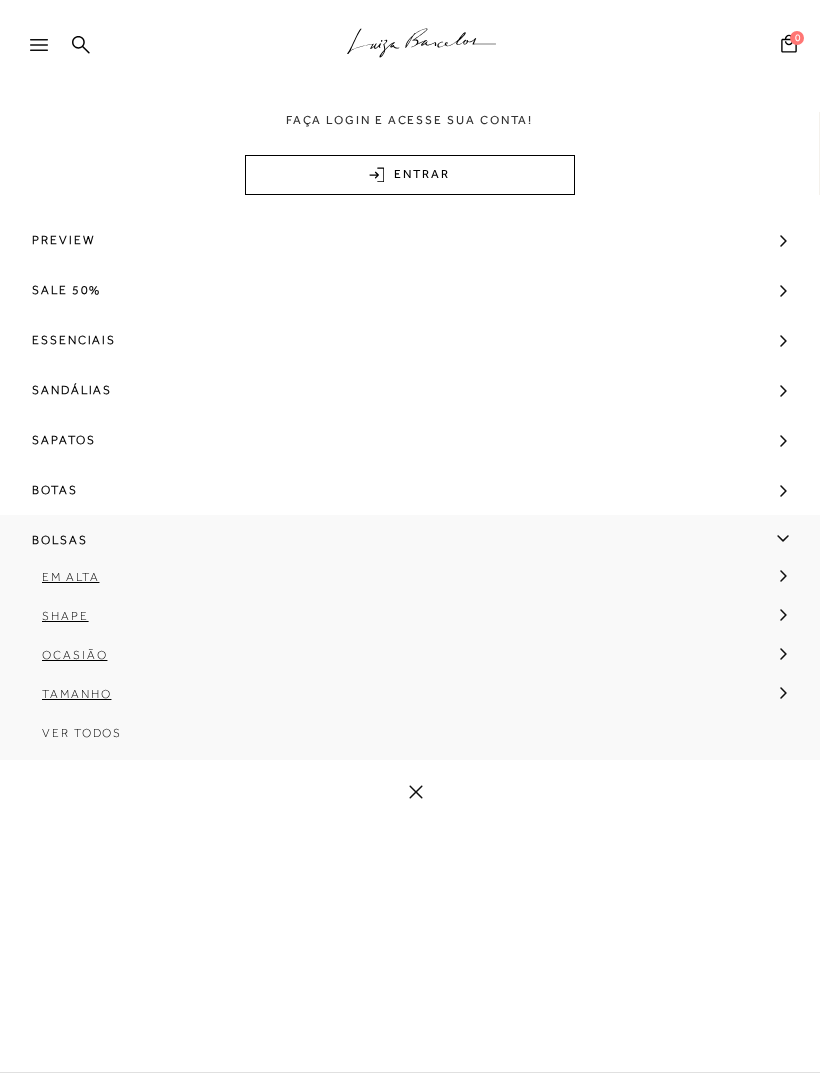 click on "Shape" at bounding box center [403, 623] 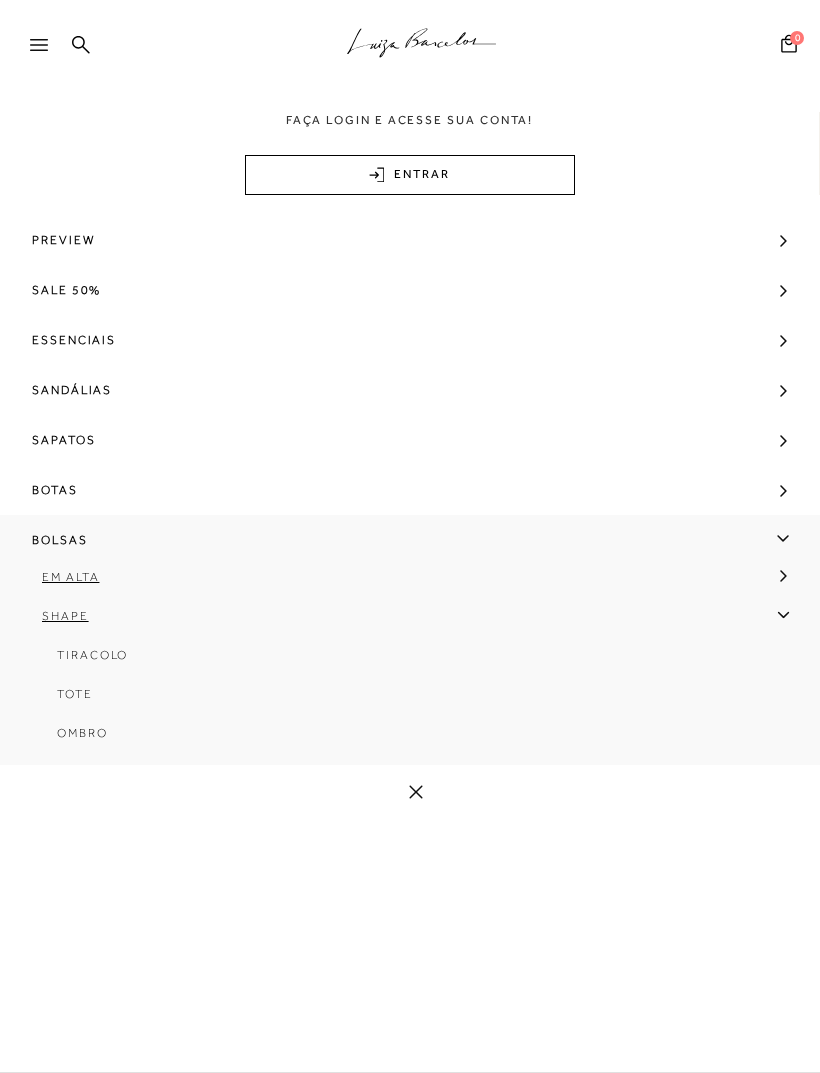 click on "Tote" at bounding box center (75, 694) 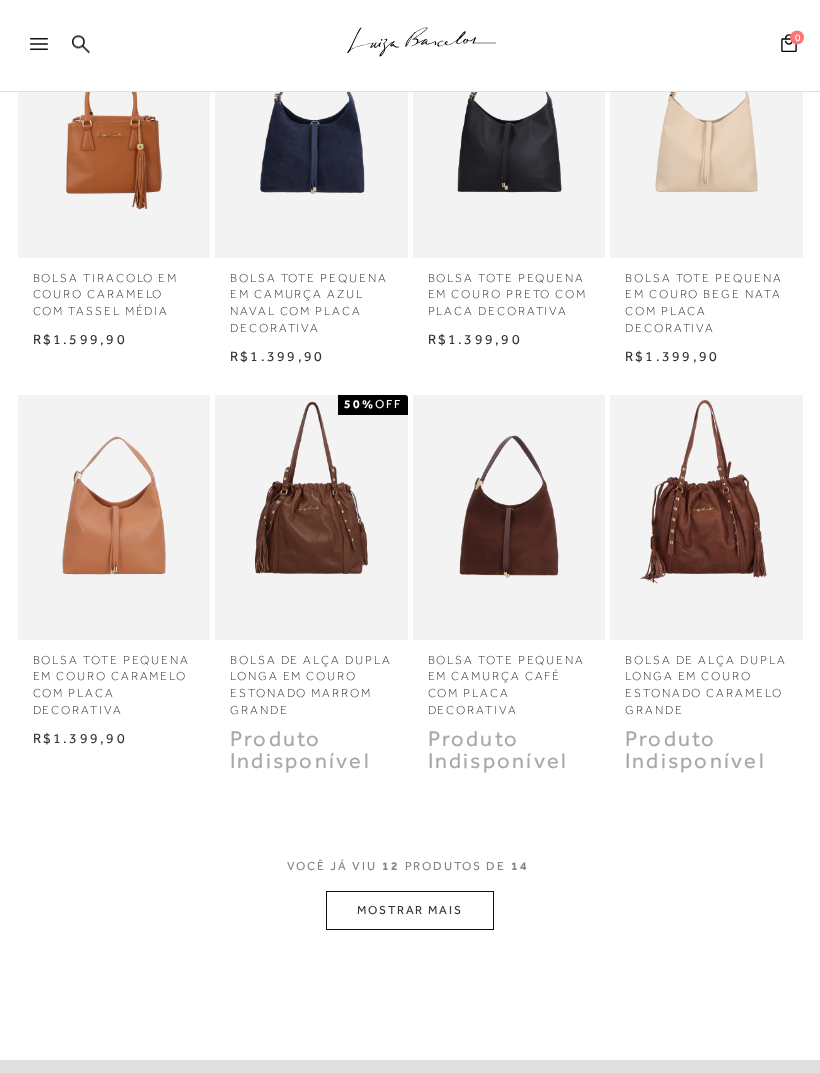 scroll, scrollTop: 695, scrollLeft: 0, axis: vertical 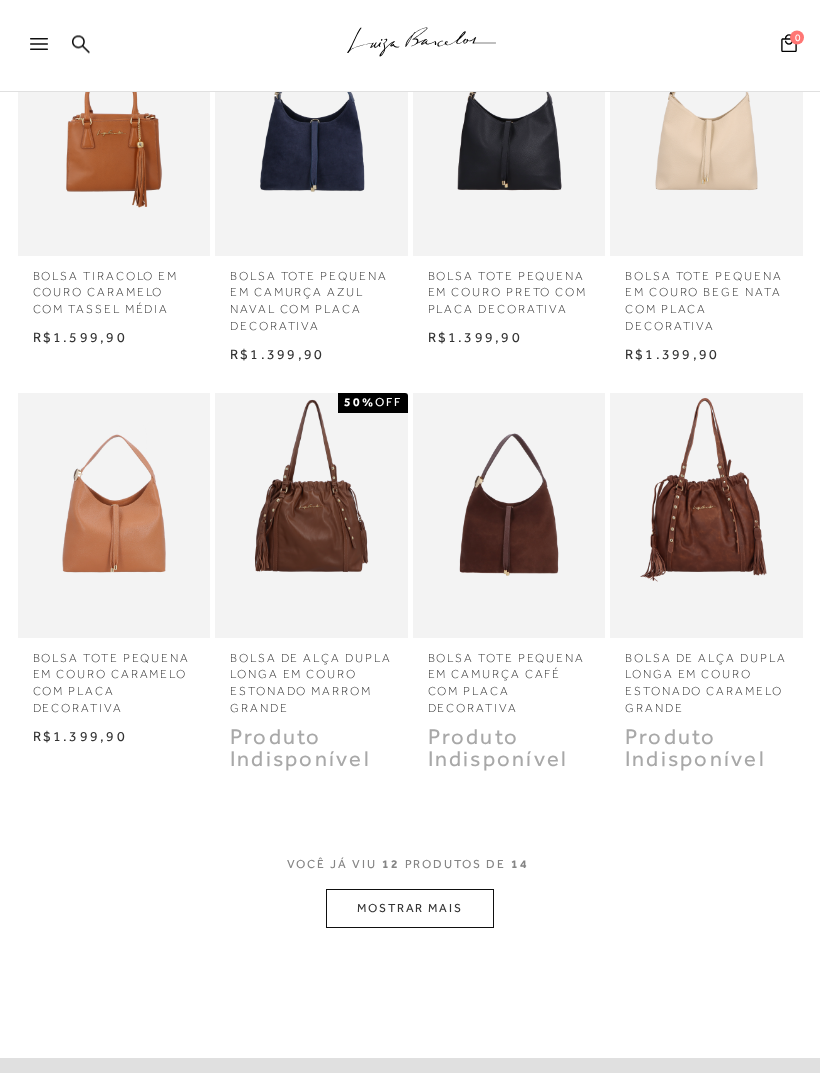 click on "VOCÊ JÁ VIU  12   PRODUTOS DE  14" at bounding box center (410, 865) 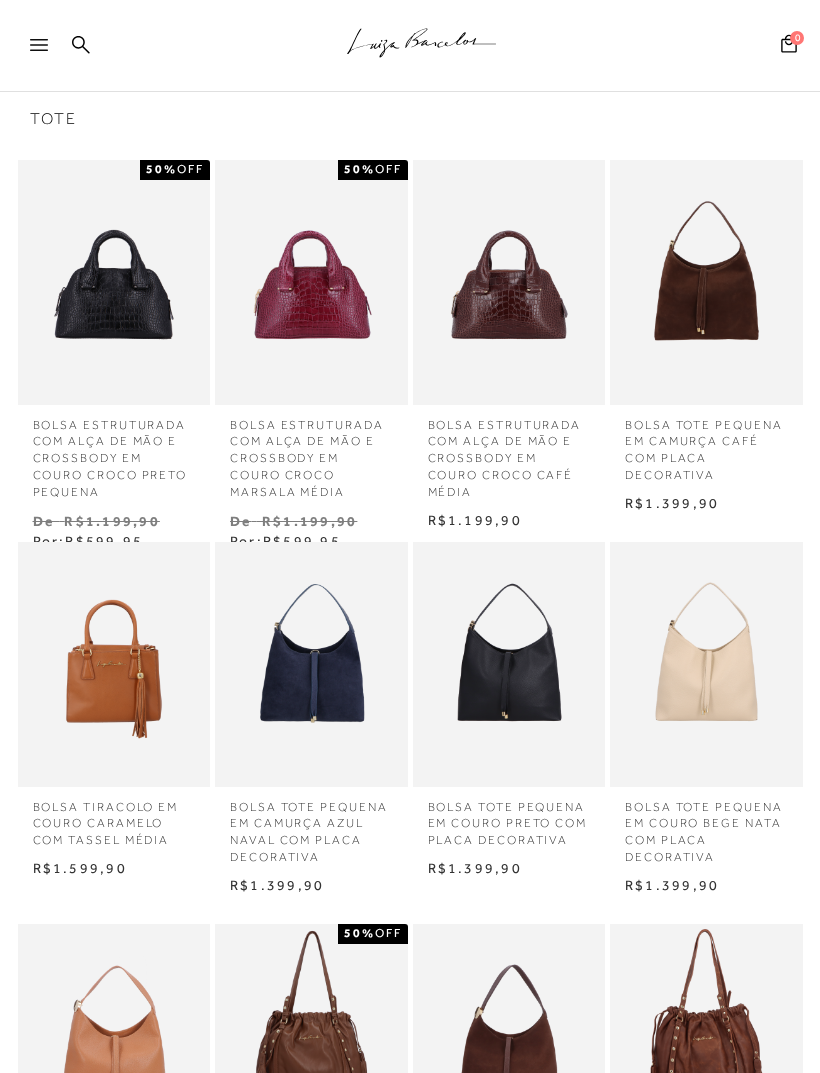 scroll, scrollTop: 164, scrollLeft: 0, axis: vertical 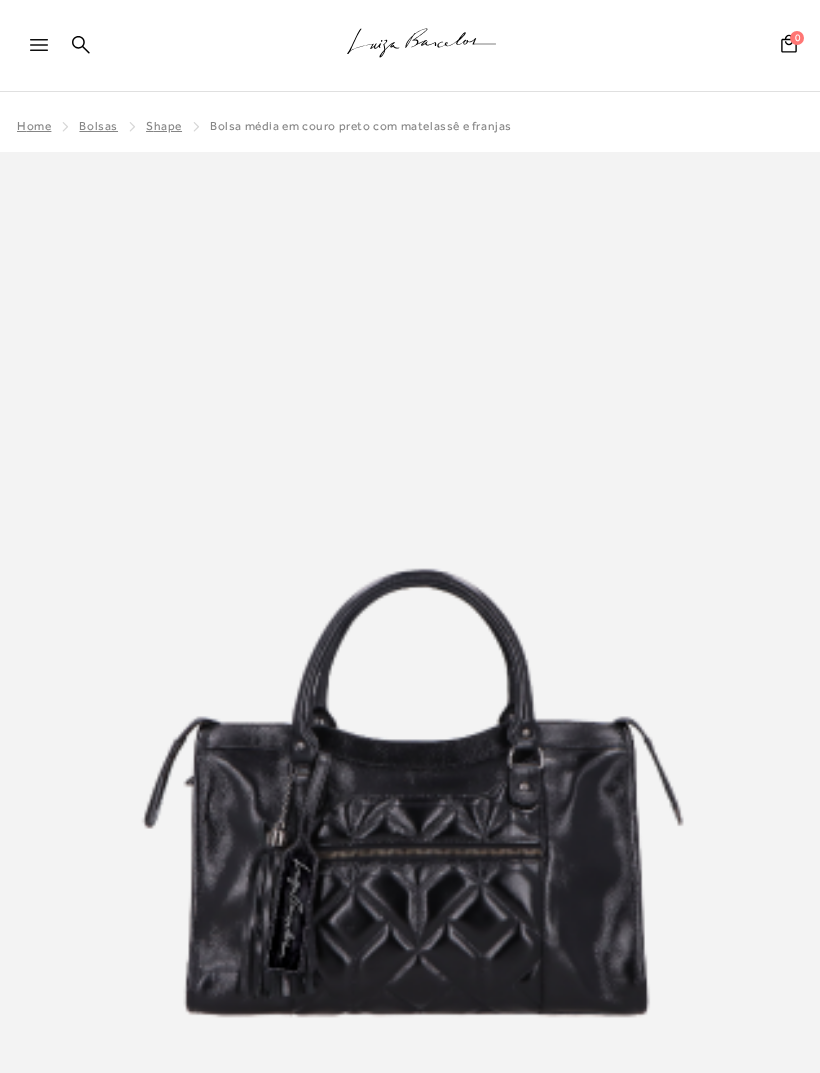 click at bounding box center [33, 46] 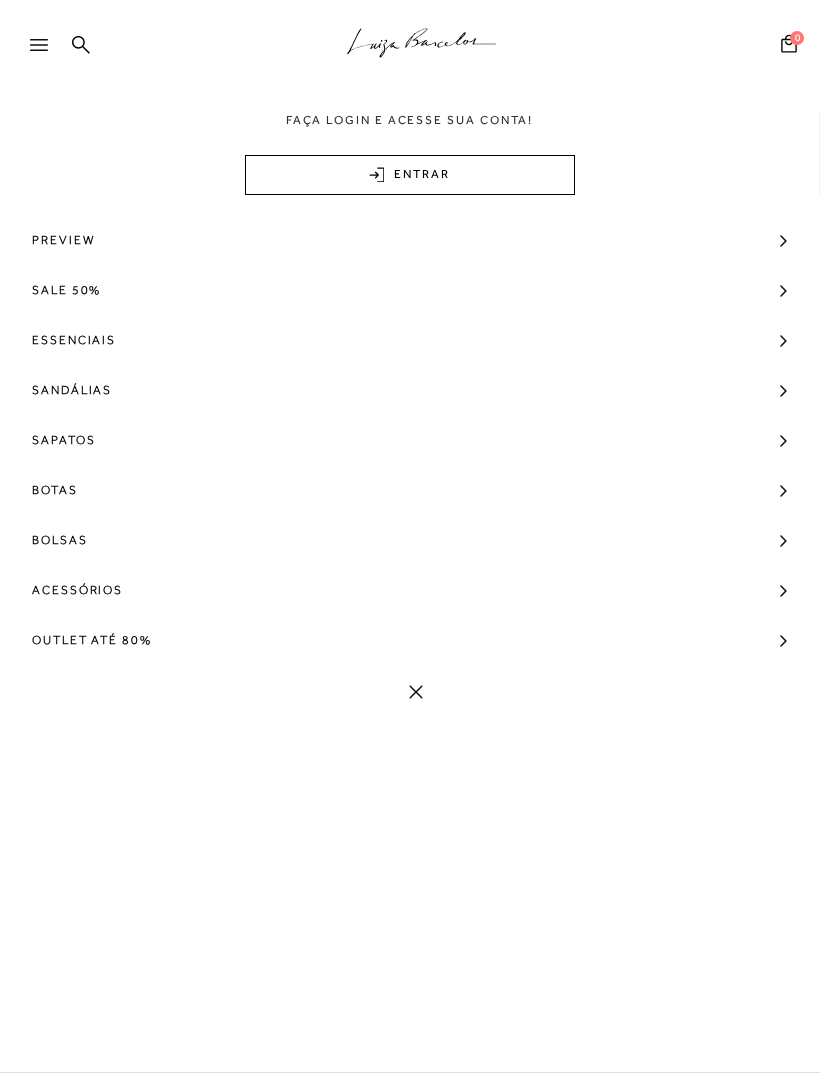 click on "Bolsas" at bounding box center [60, 540] 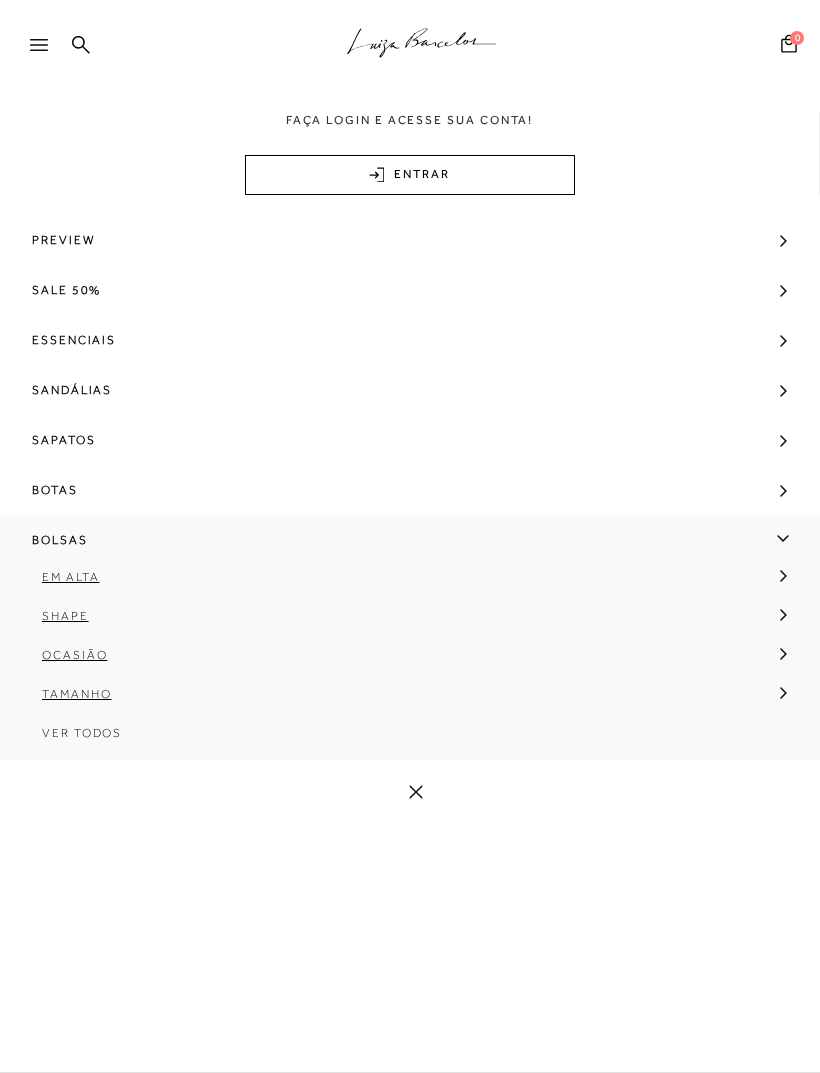 scroll, scrollTop: 56, scrollLeft: 0, axis: vertical 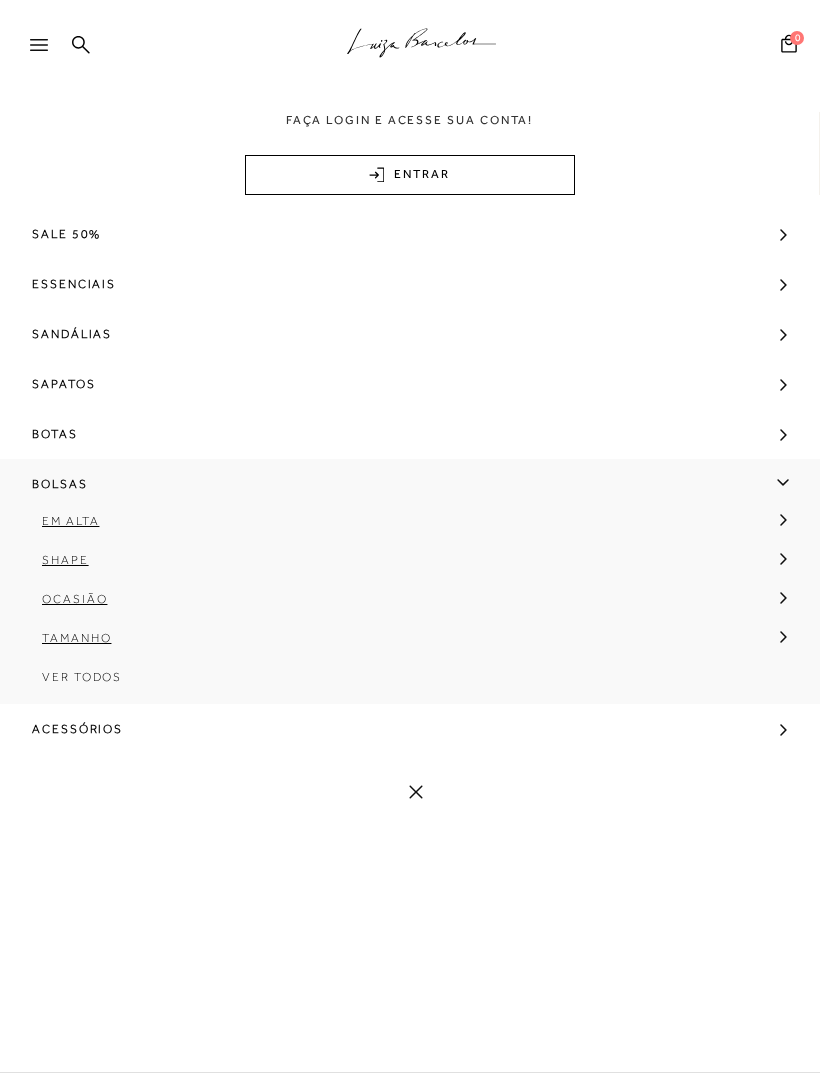 click on "Shape" at bounding box center [65, 560] 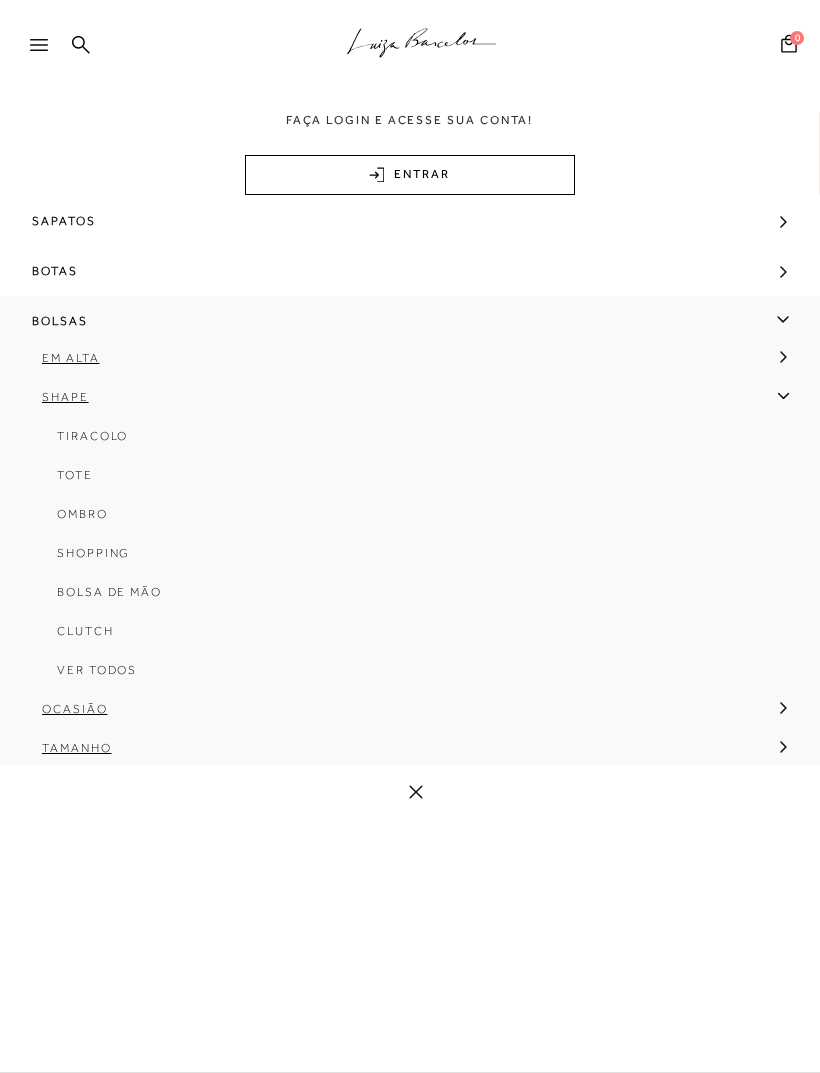 scroll, scrollTop: 226, scrollLeft: 0, axis: vertical 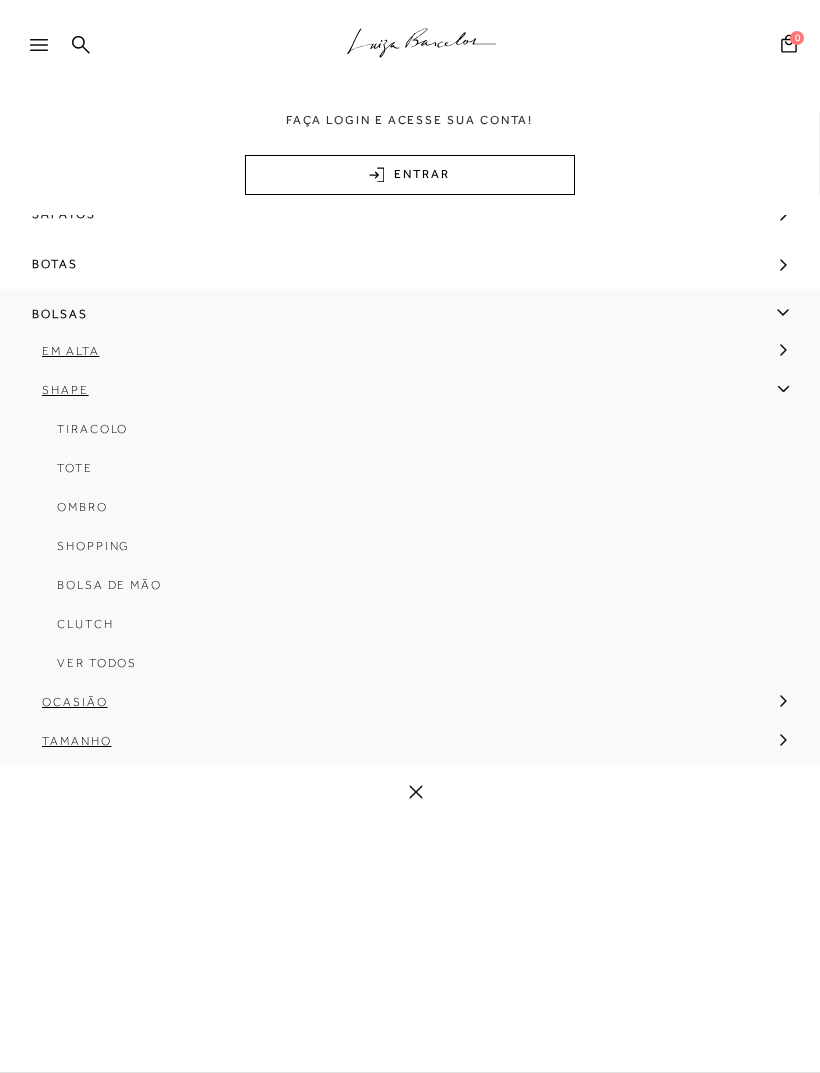 click on "Shopping" at bounding box center (93, 546) 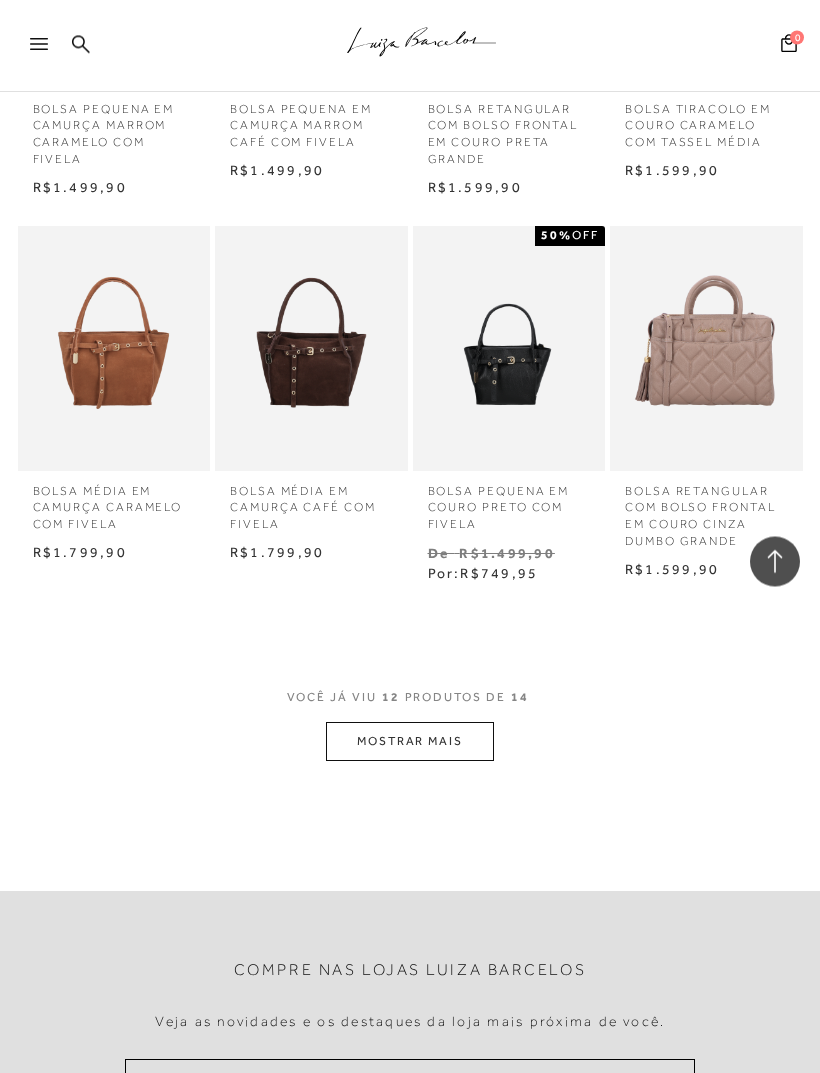 scroll, scrollTop: 866, scrollLeft: 0, axis: vertical 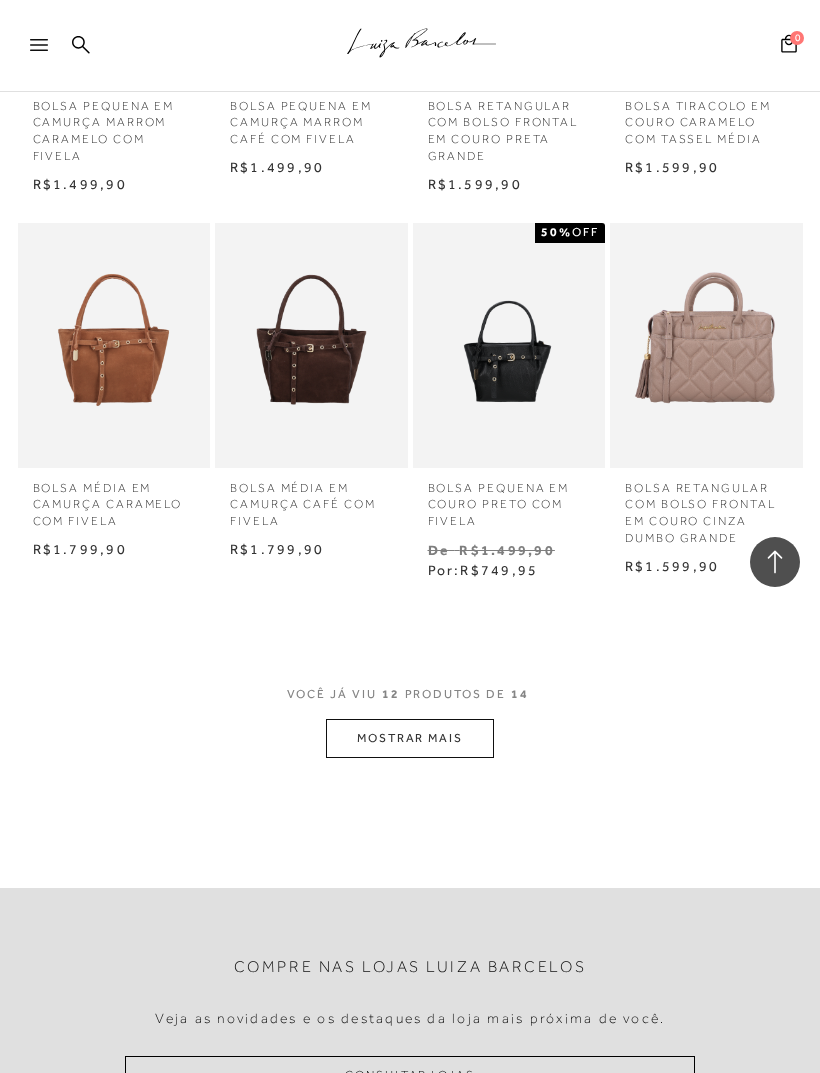 click on "MOSTRAR MAIS" at bounding box center [410, 738] 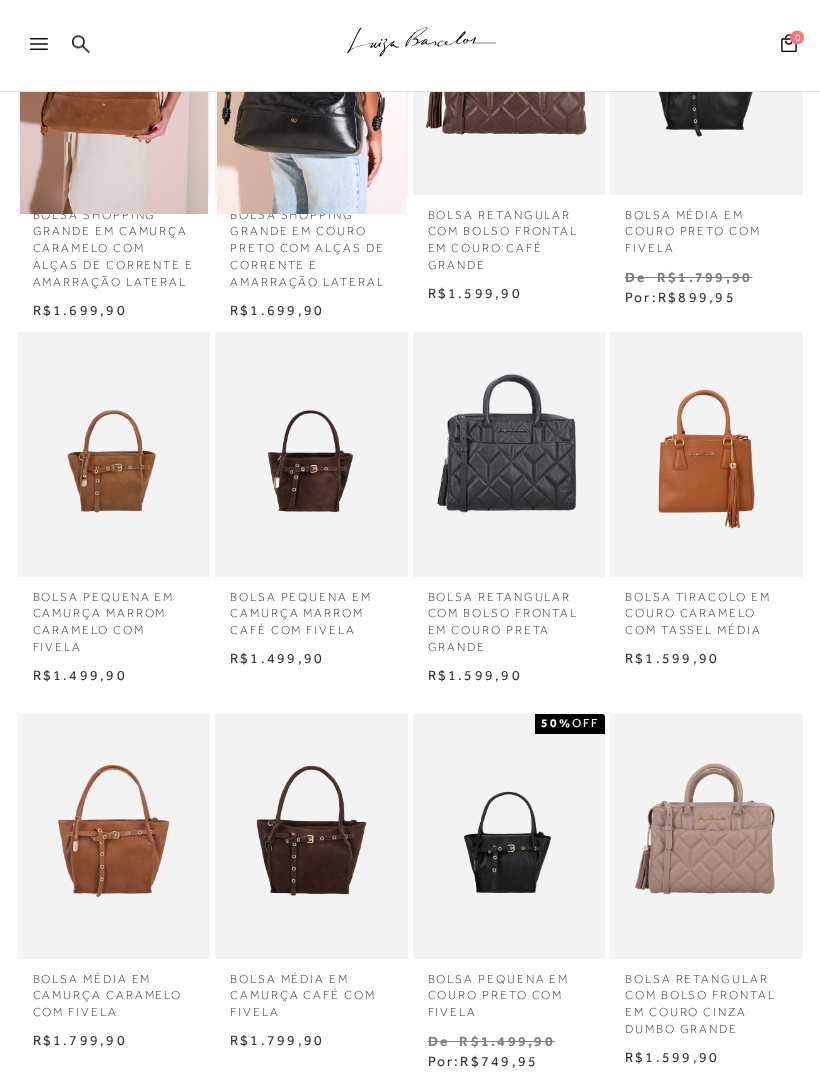 scroll, scrollTop: 380, scrollLeft: 0, axis: vertical 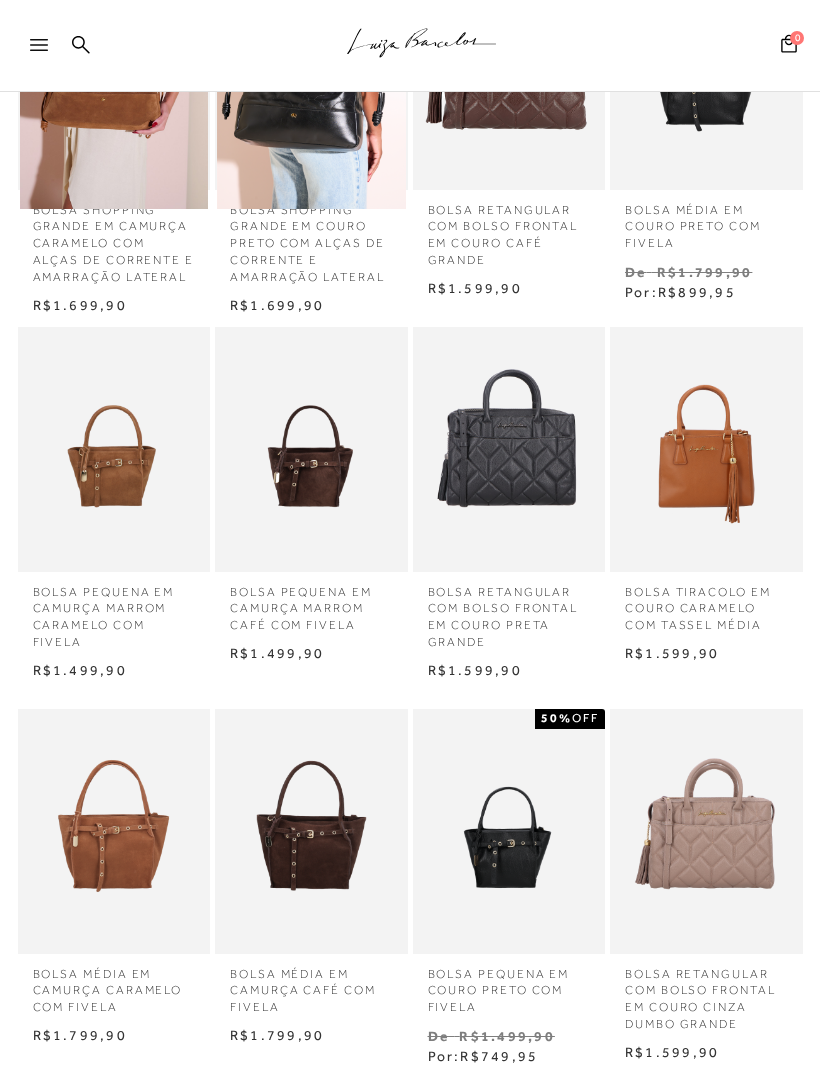 click at bounding box center [311, 831] 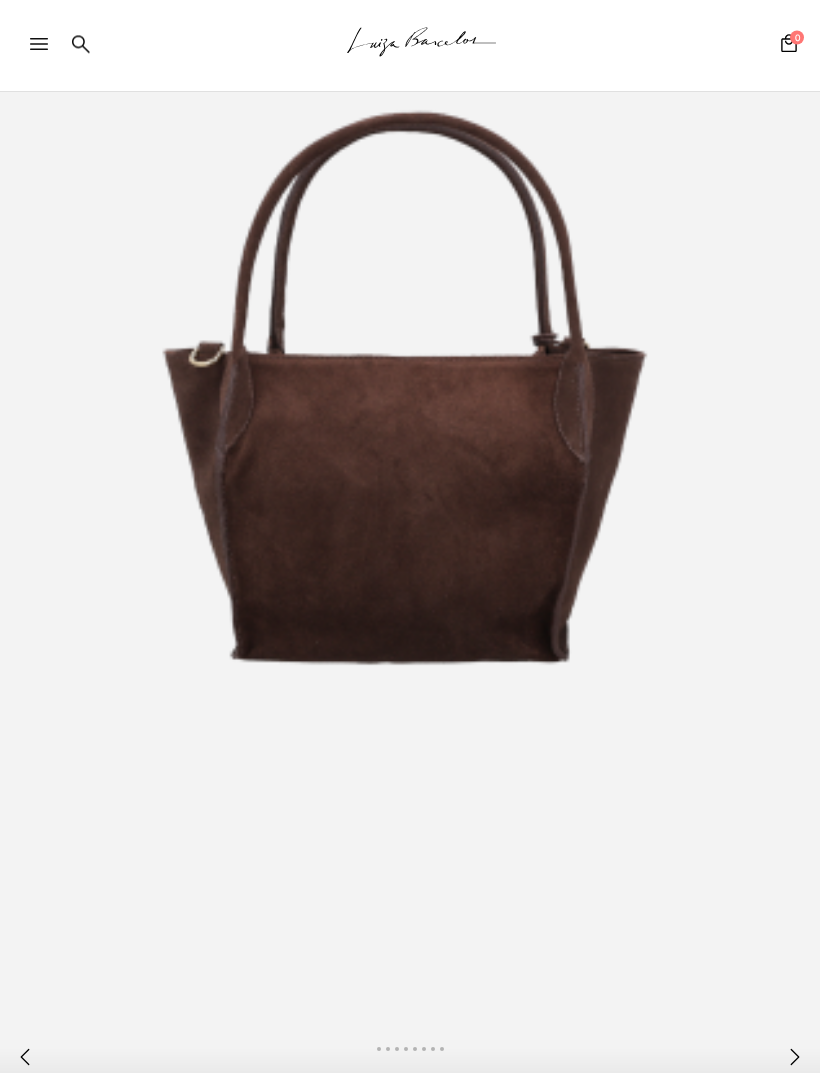 scroll, scrollTop: 347, scrollLeft: 0, axis: vertical 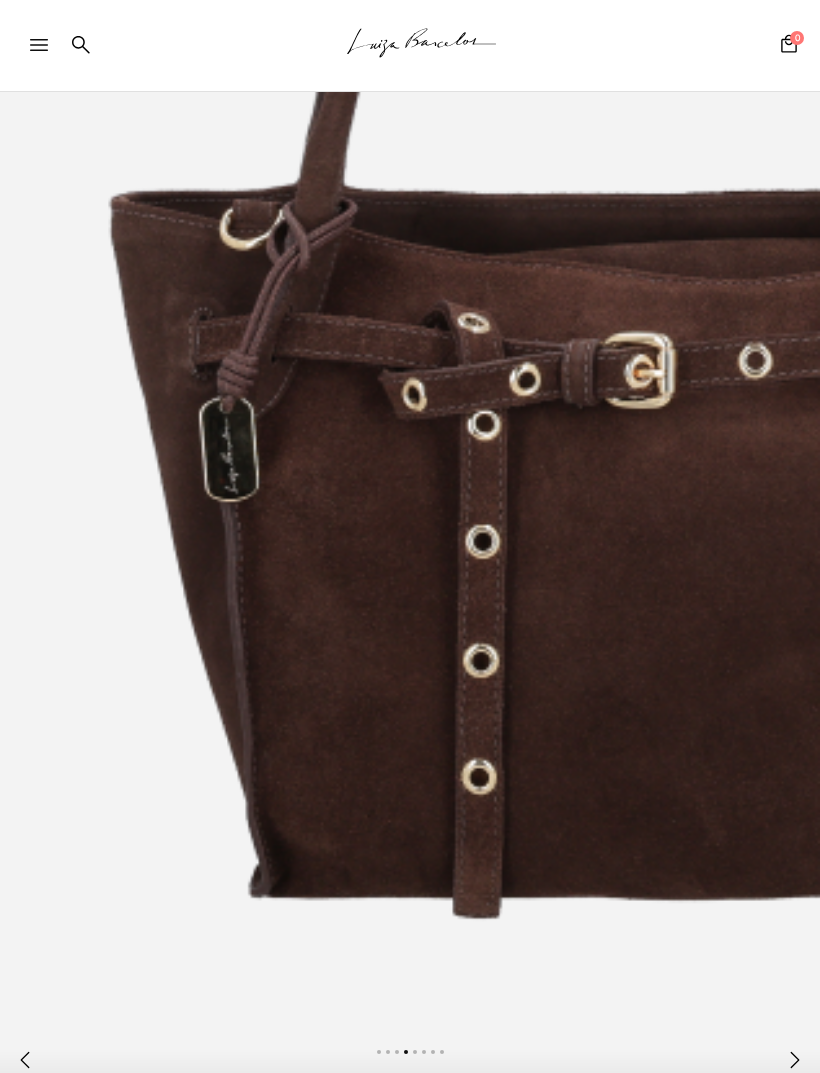 click at bounding box center [48, 51] 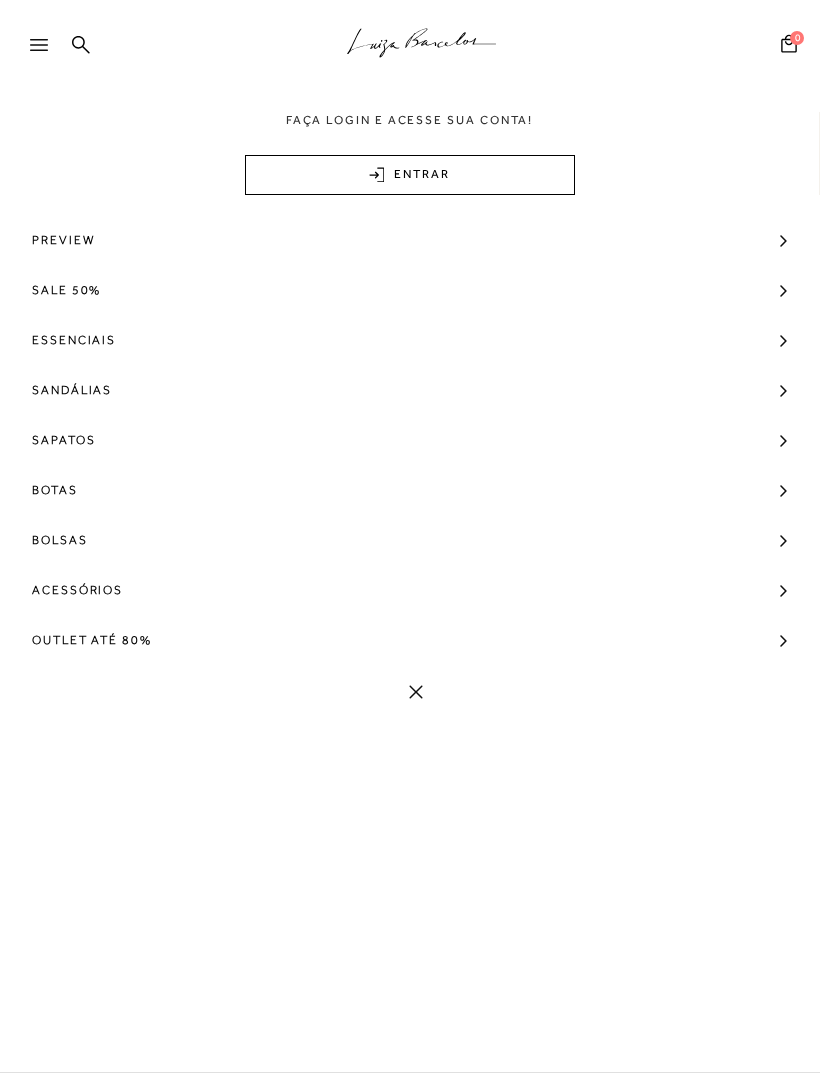 click on "Bolsas" at bounding box center (60, 540) 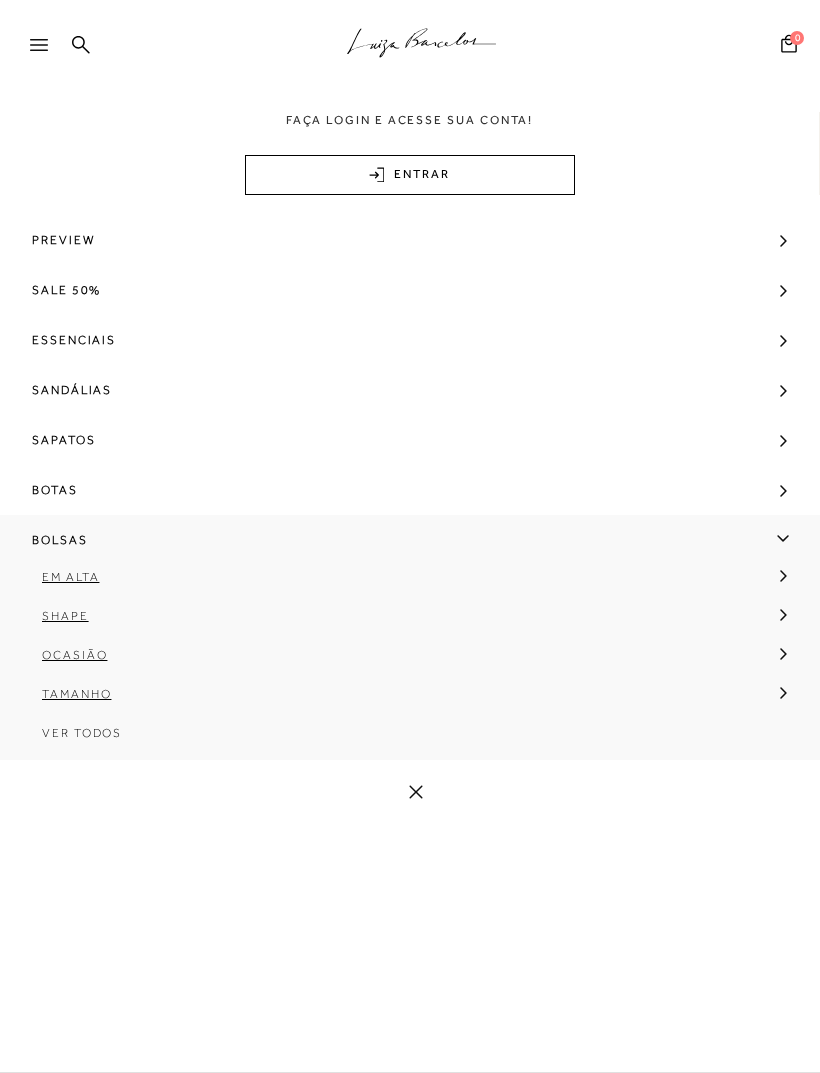 click on "Ver Todos" at bounding box center [82, 733] 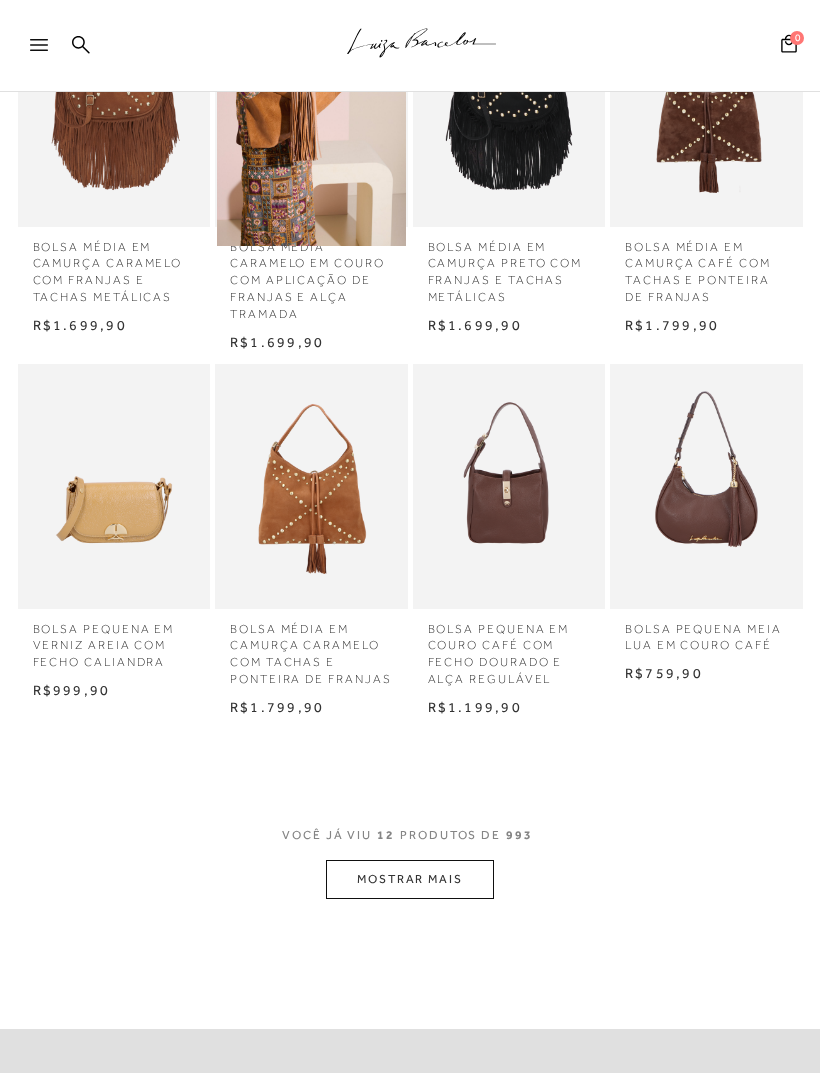scroll, scrollTop: 784, scrollLeft: 0, axis: vertical 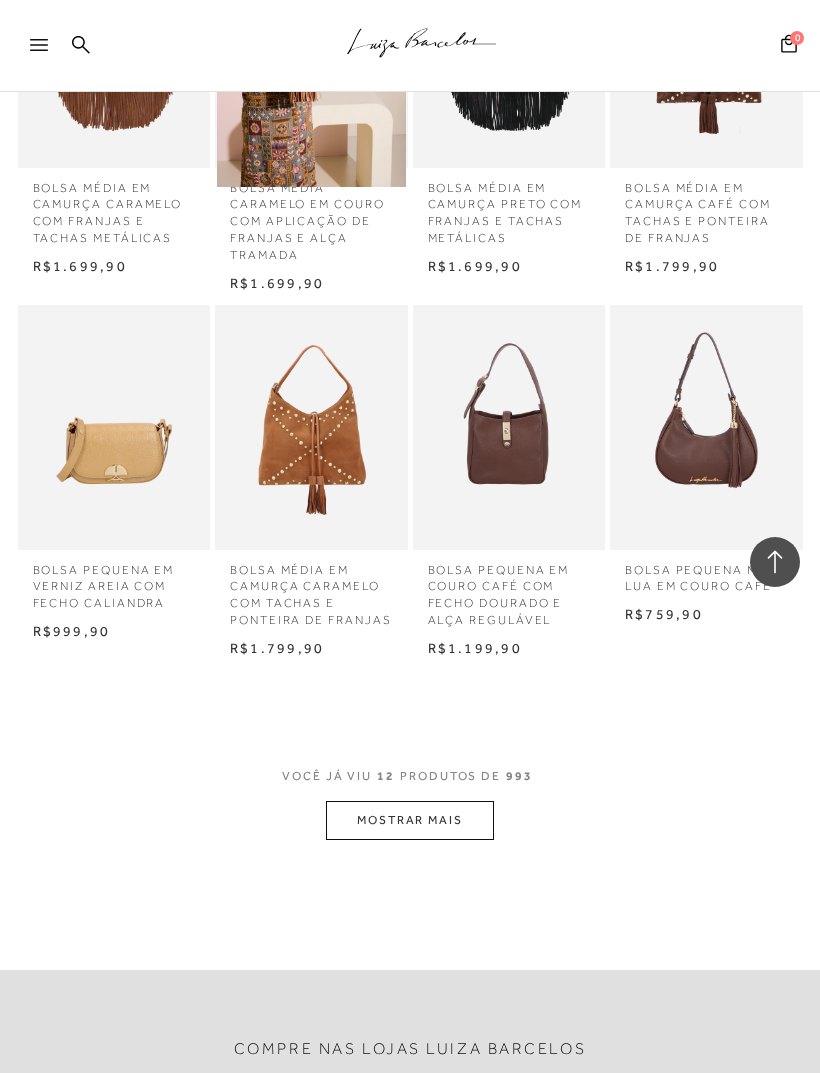 click on "MOSTRAR MAIS" at bounding box center [410, 820] 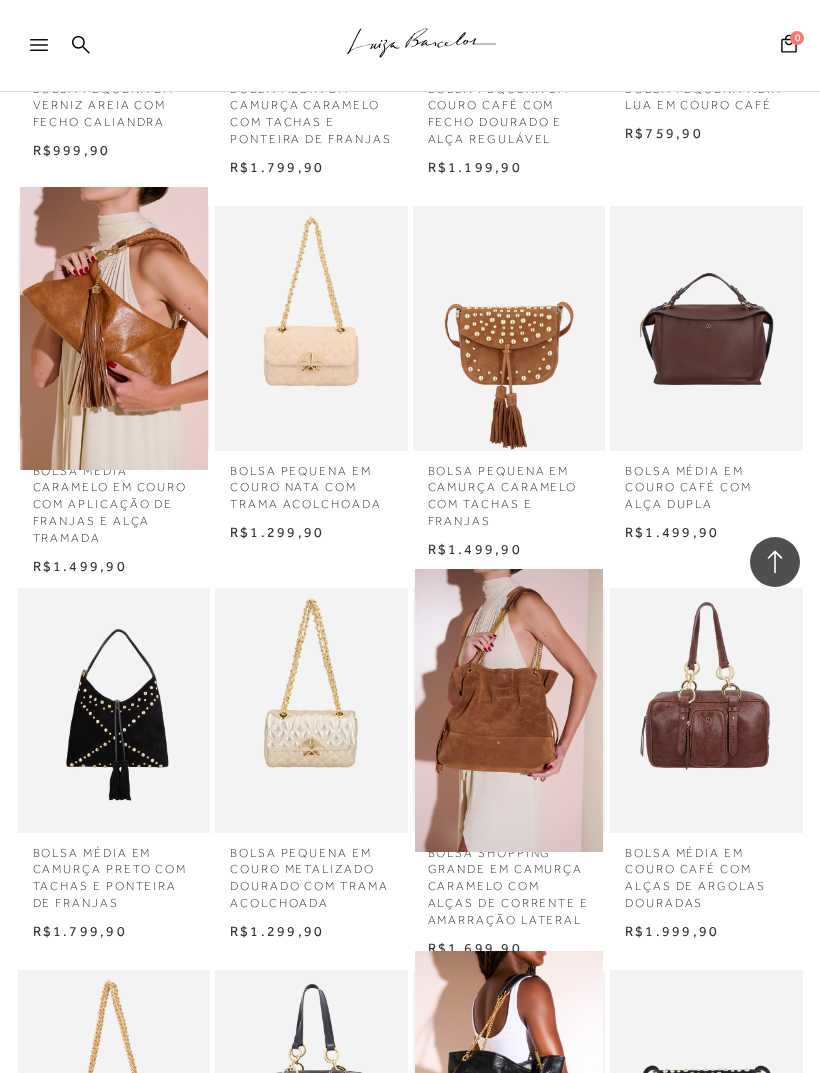 scroll, scrollTop: 1265, scrollLeft: 0, axis: vertical 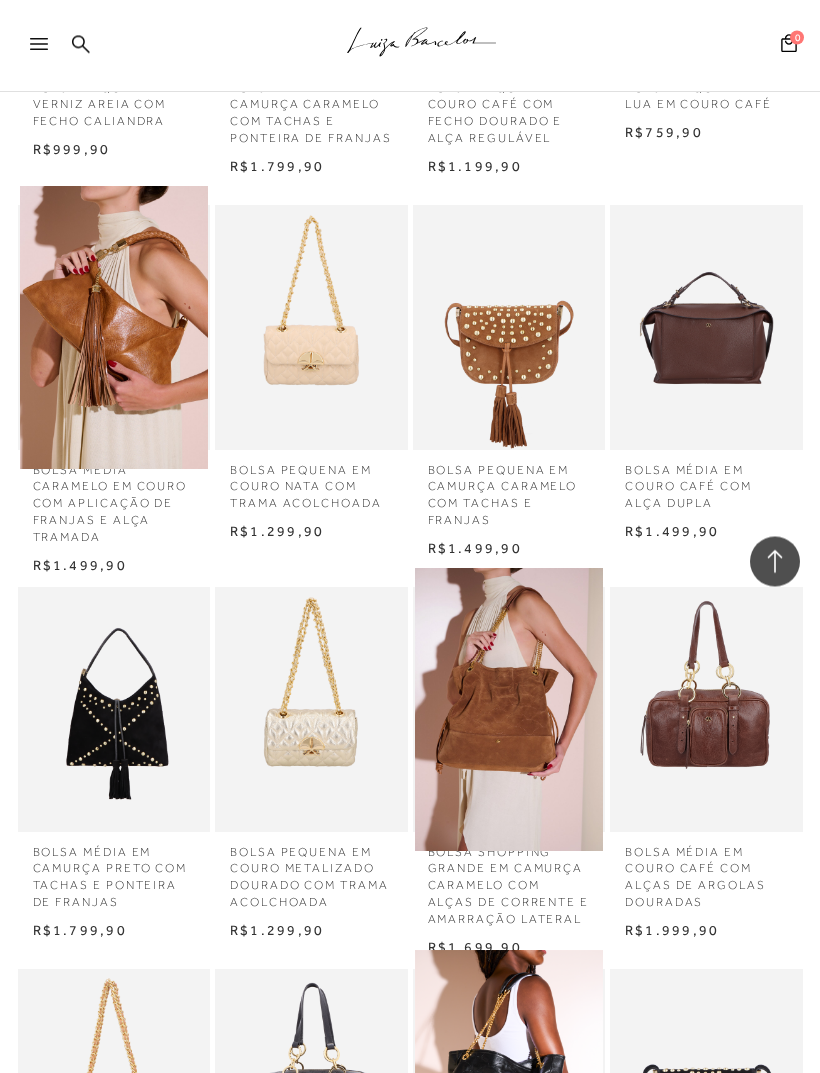 click at bounding box center [706, 328] 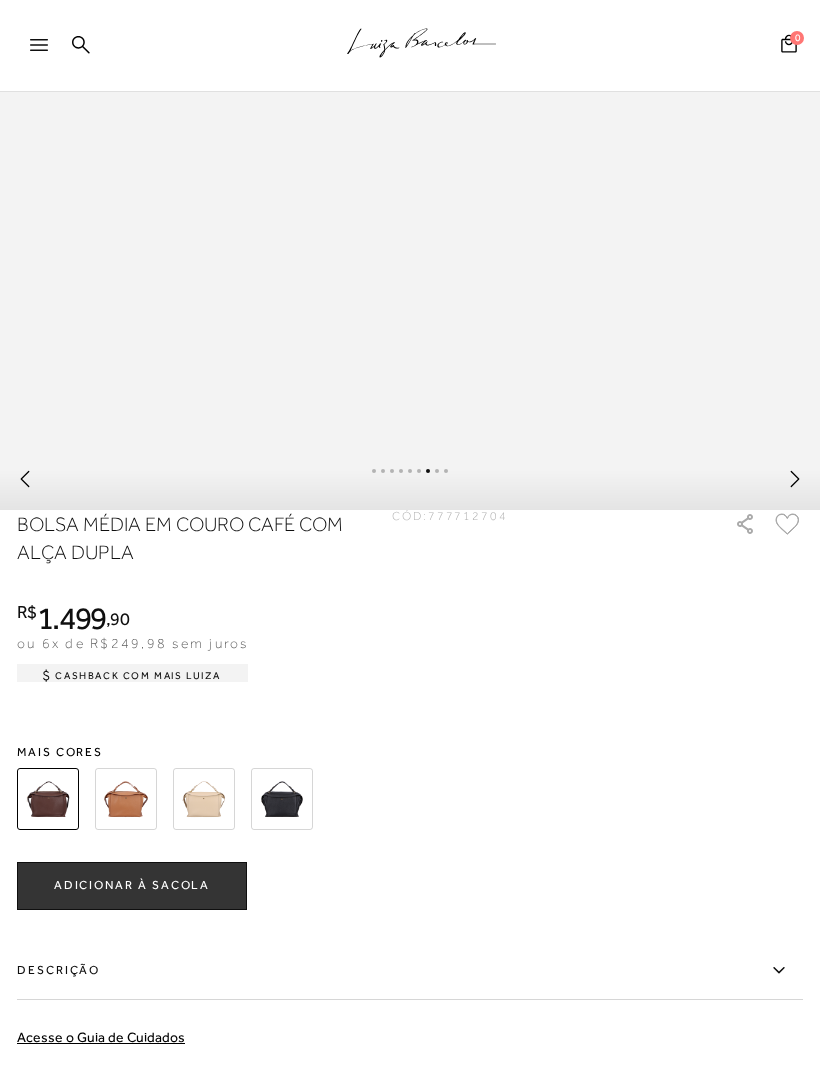 scroll, scrollTop: 1077, scrollLeft: 0, axis: vertical 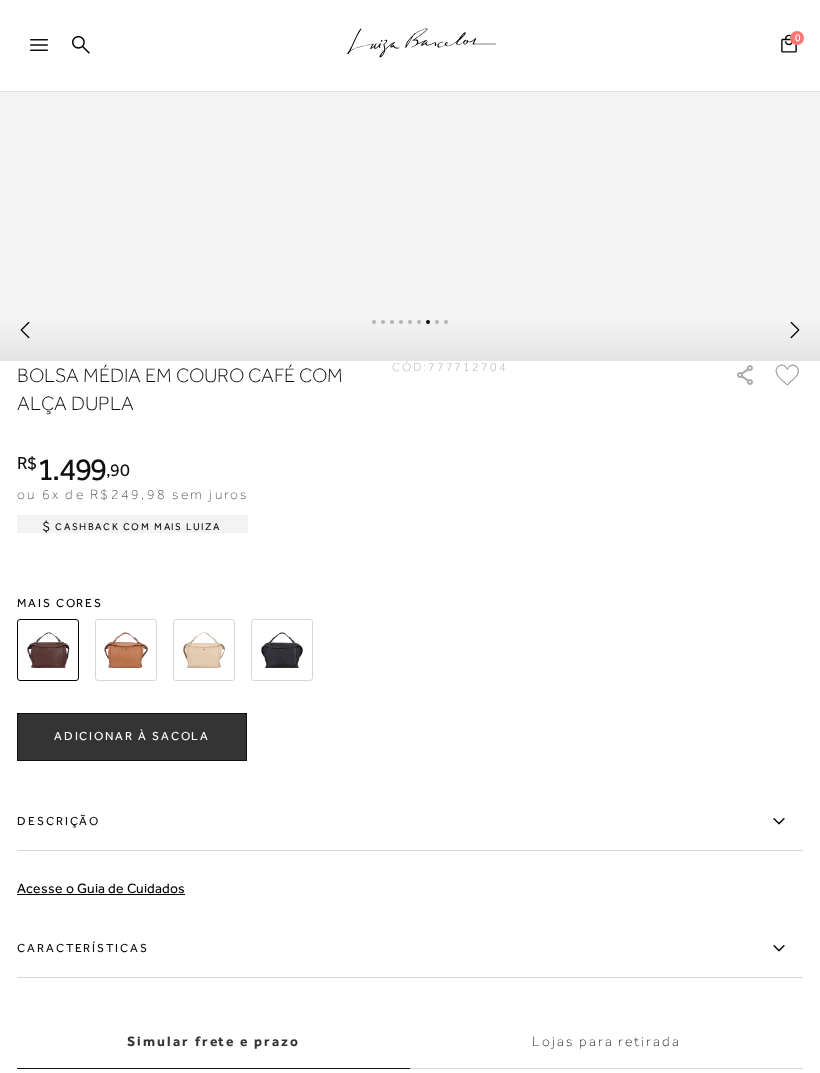 click at bounding box center [282, 650] 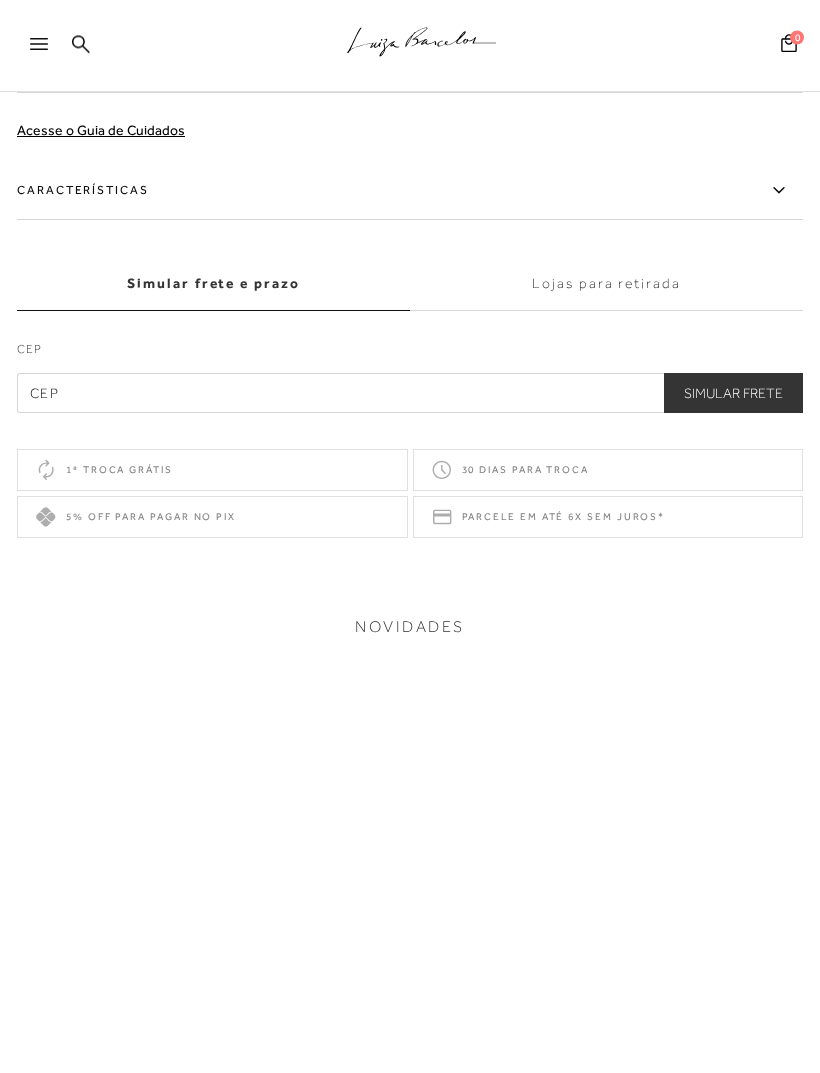 scroll, scrollTop: 1835, scrollLeft: 0, axis: vertical 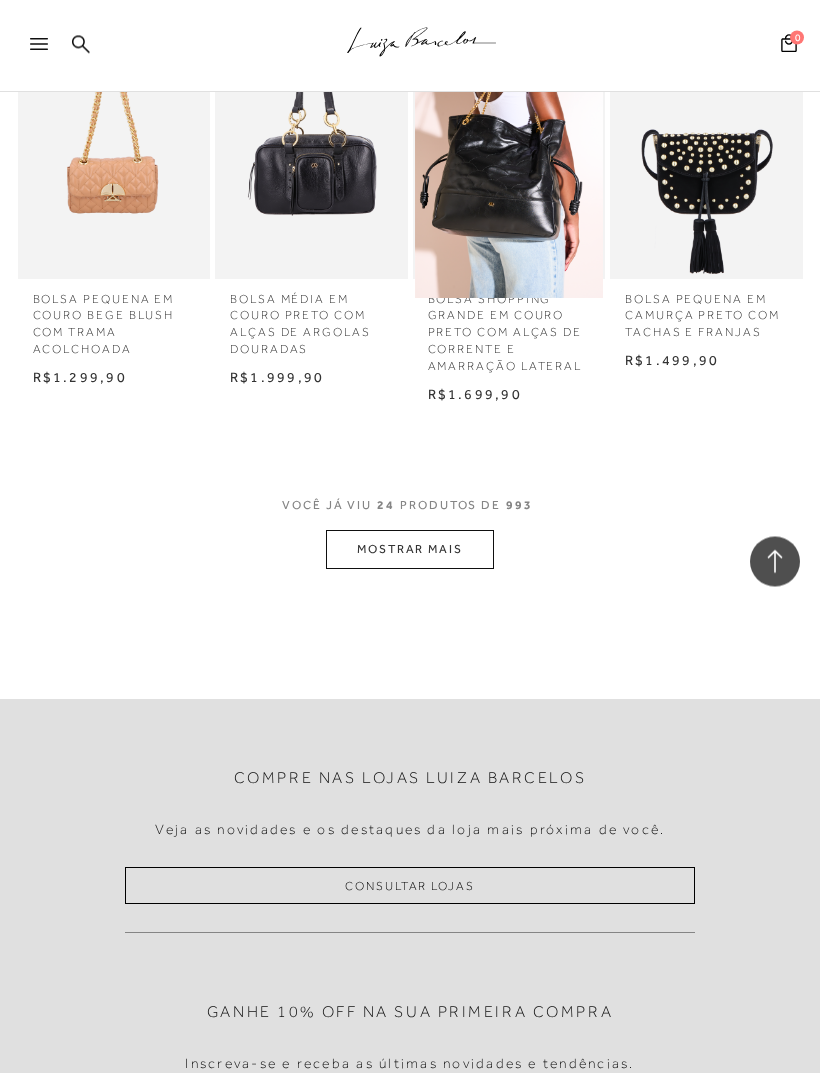 click on "MOSTRAR MAIS" at bounding box center (410, 550) 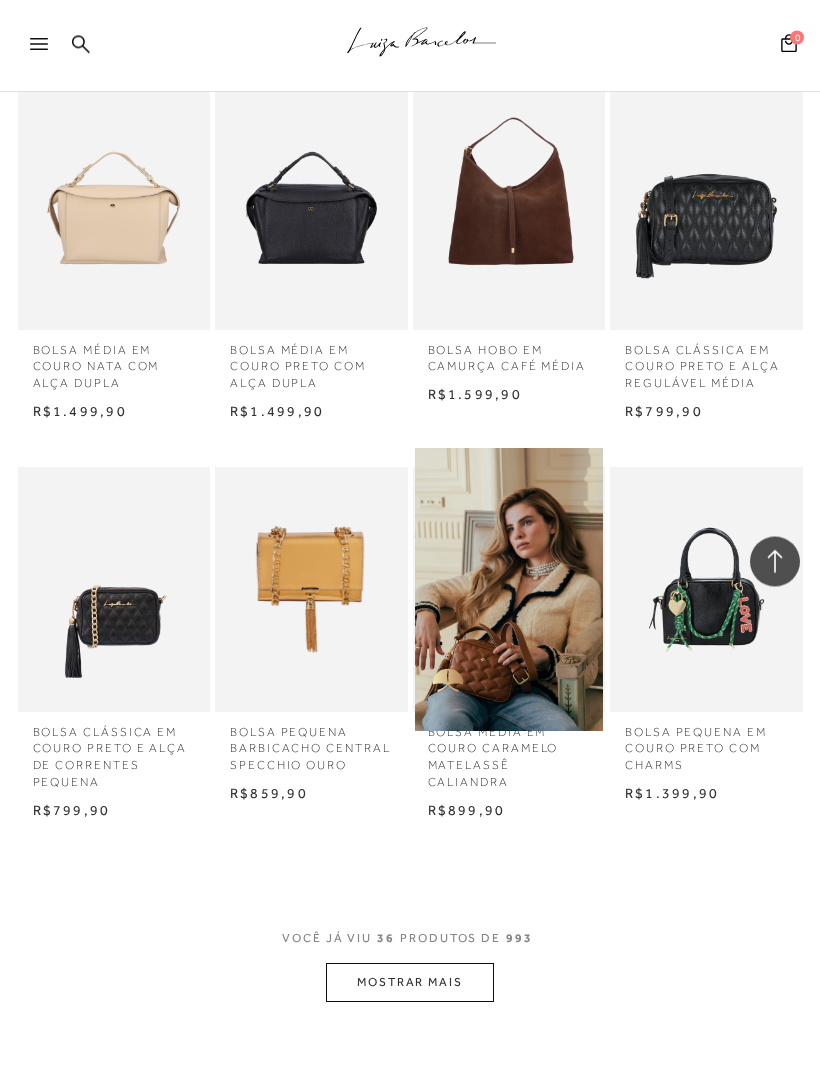 scroll, scrollTop: 2914, scrollLeft: 0, axis: vertical 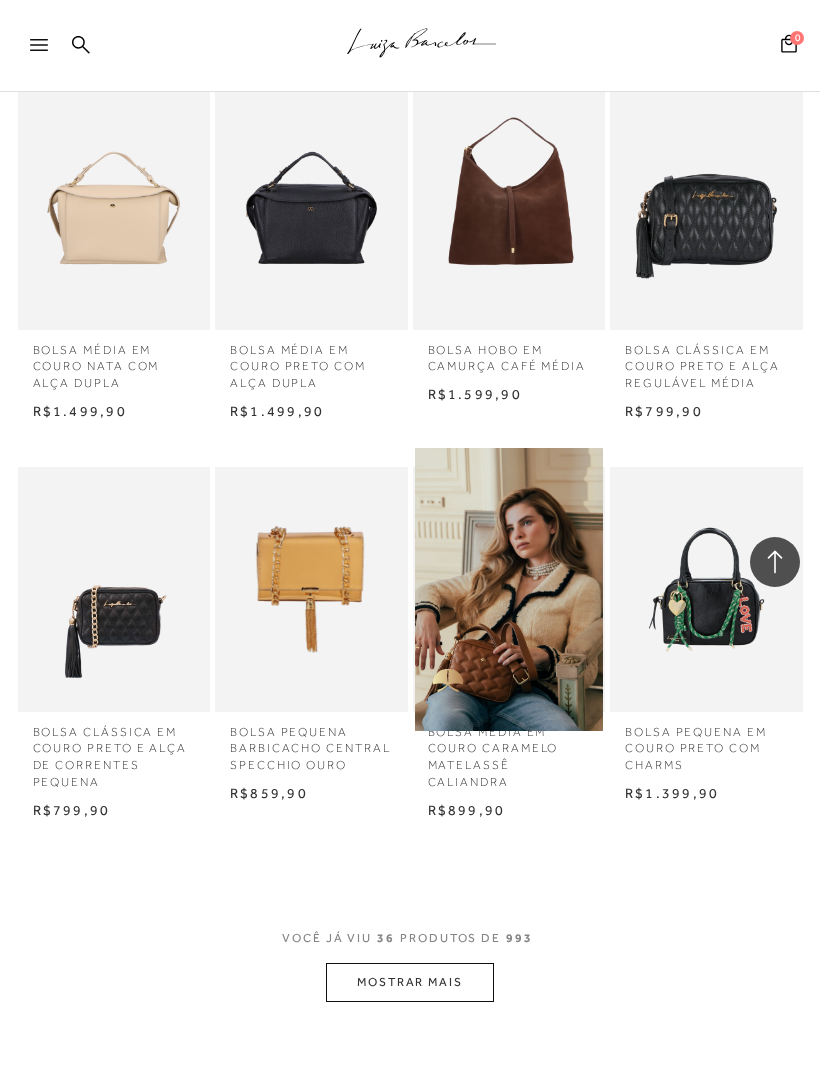 click on "MOSTRAR MAIS" at bounding box center (410, 982) 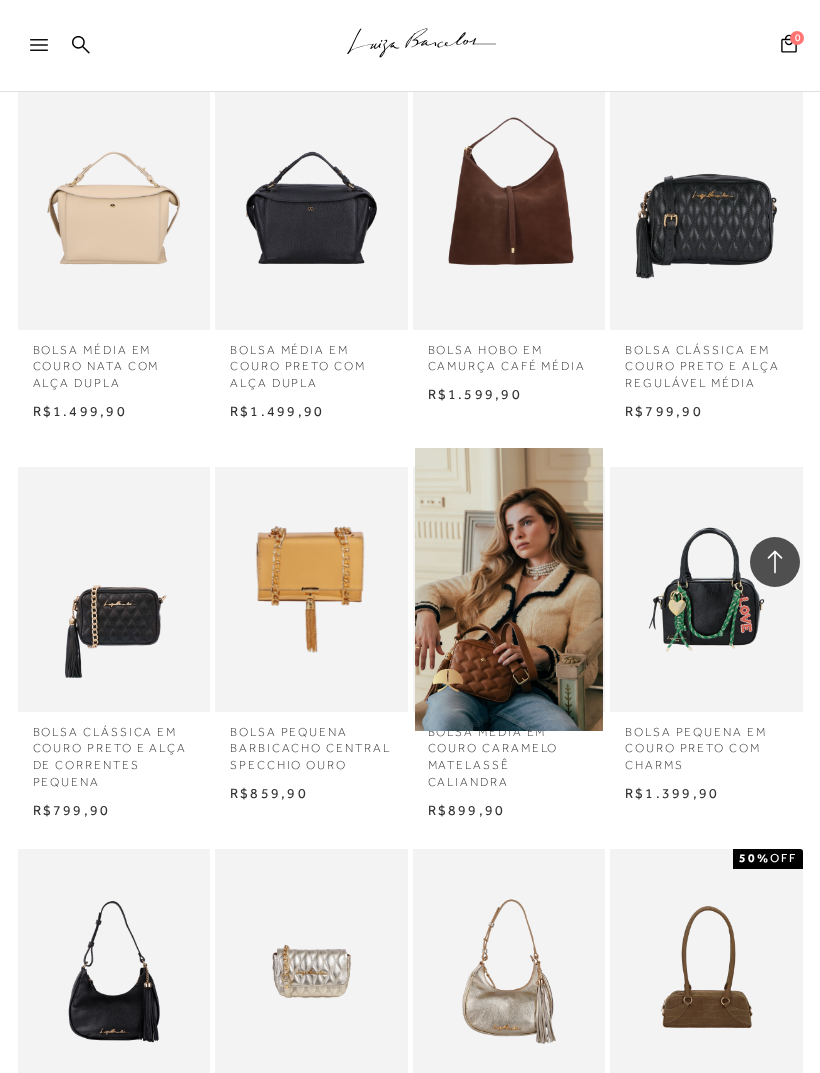 click at bounding box center (706, 589) 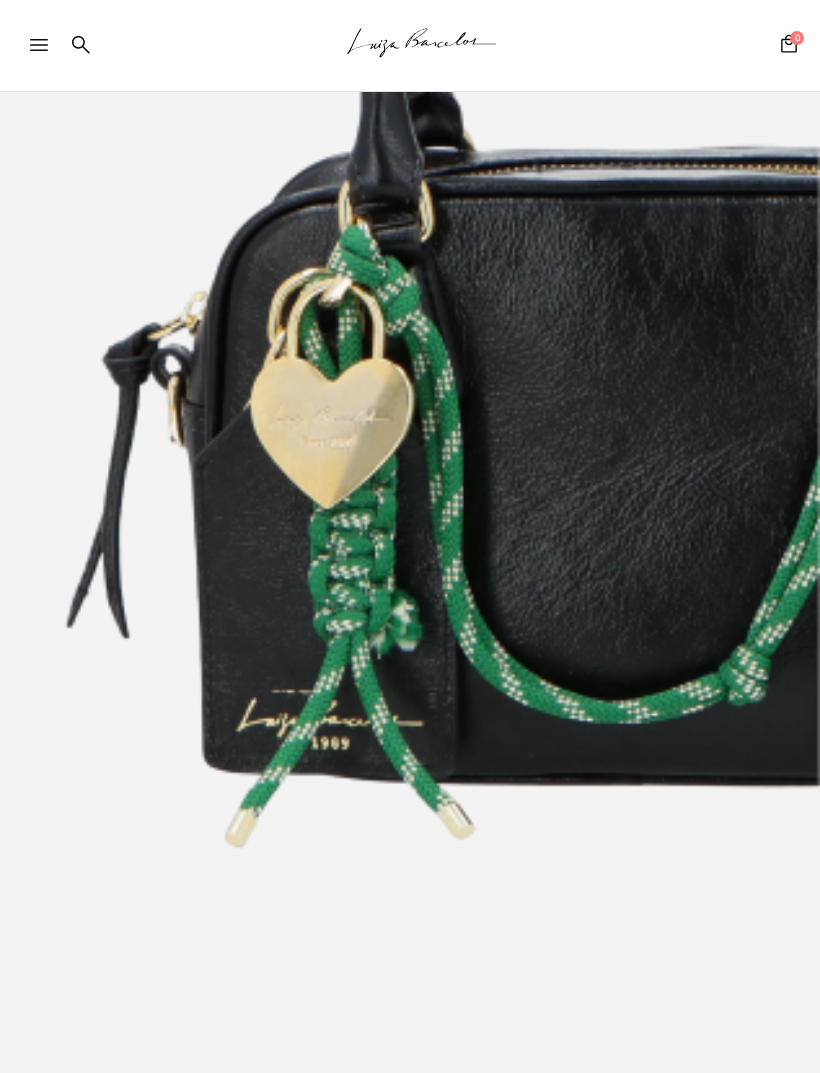 scroll, scrollTop: 312, scrollLeft: 0, axis: vertical 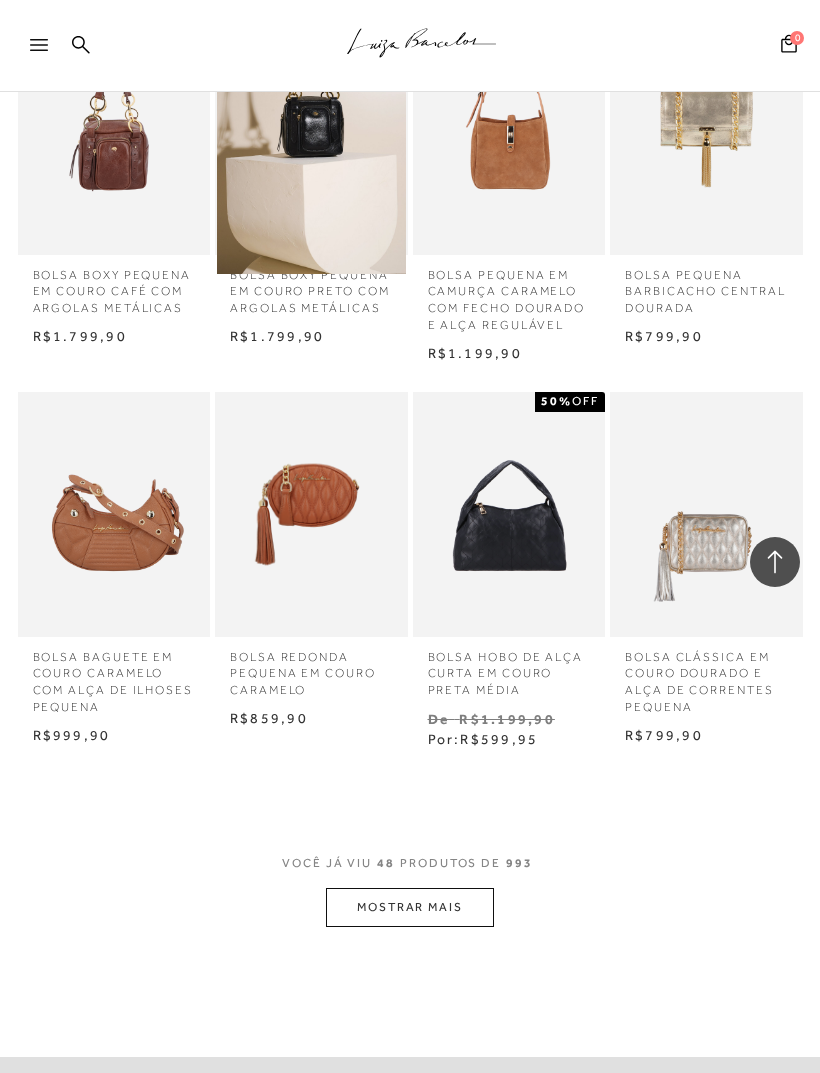 click on "MOSTRAR MAIS" at bounding box center (410, 907) 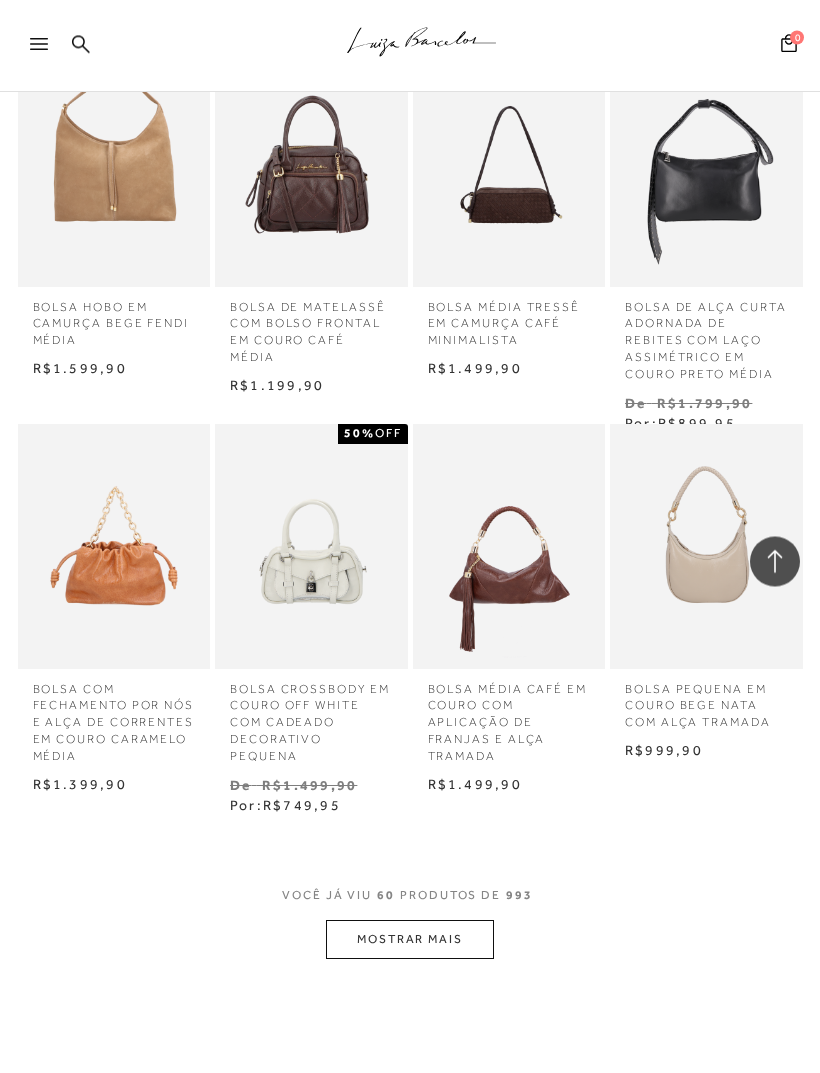 scroll, scrollTop: 5249, scrollLeft: 0, axis: vertical 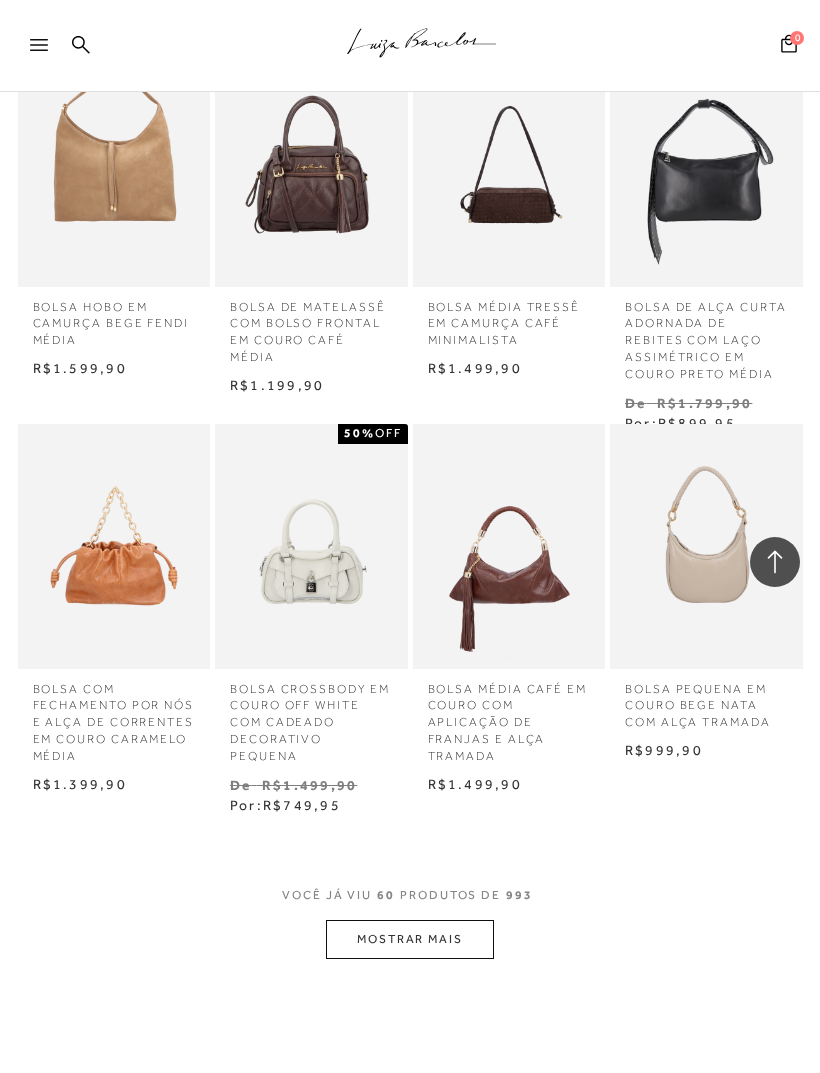 click on "MOSTRAR MAIS" at bounding box center (410, 939) 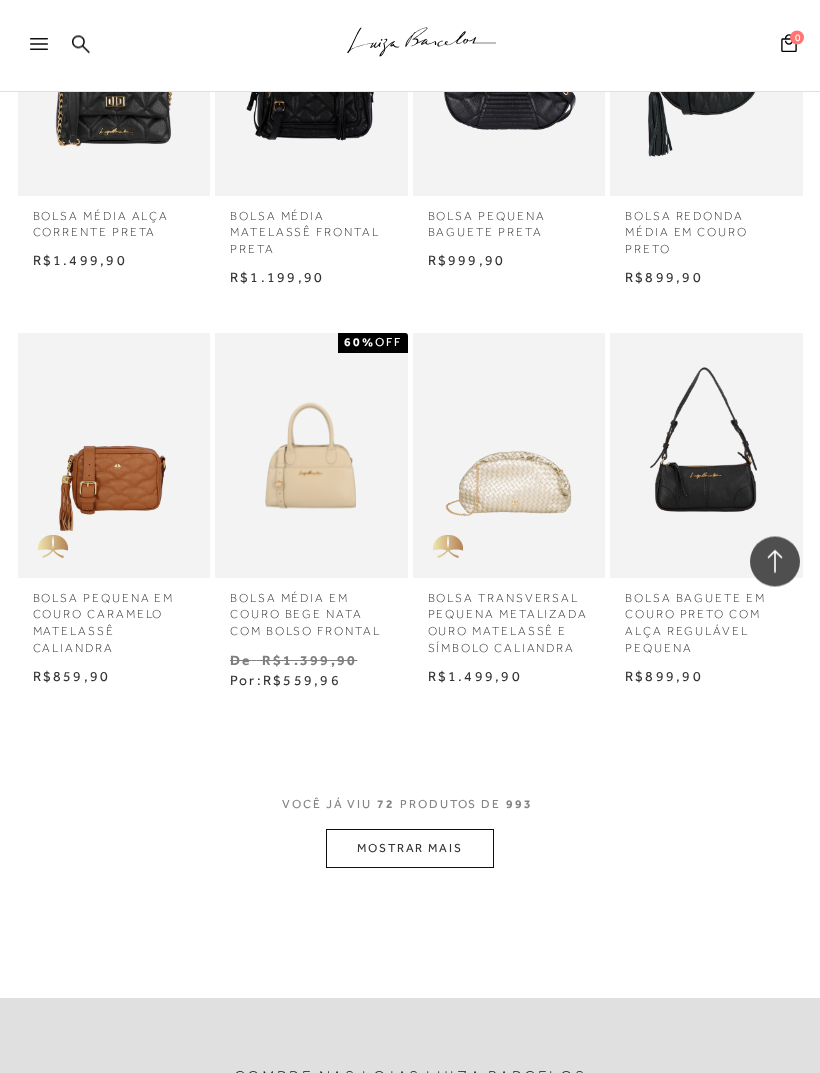 scroll, scrollTop: 6489, scrollLeft: 0, axis: vertical 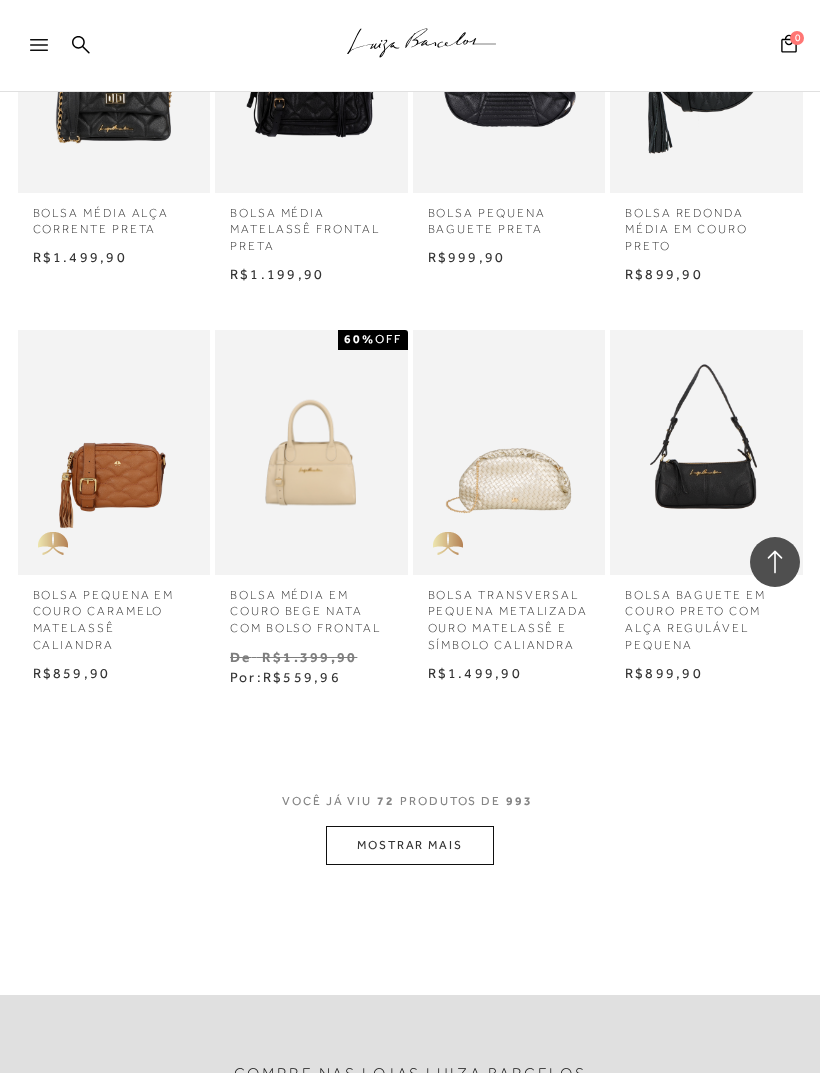 click on "MOSTRAR MAIS" at bounding box center [410, 845] 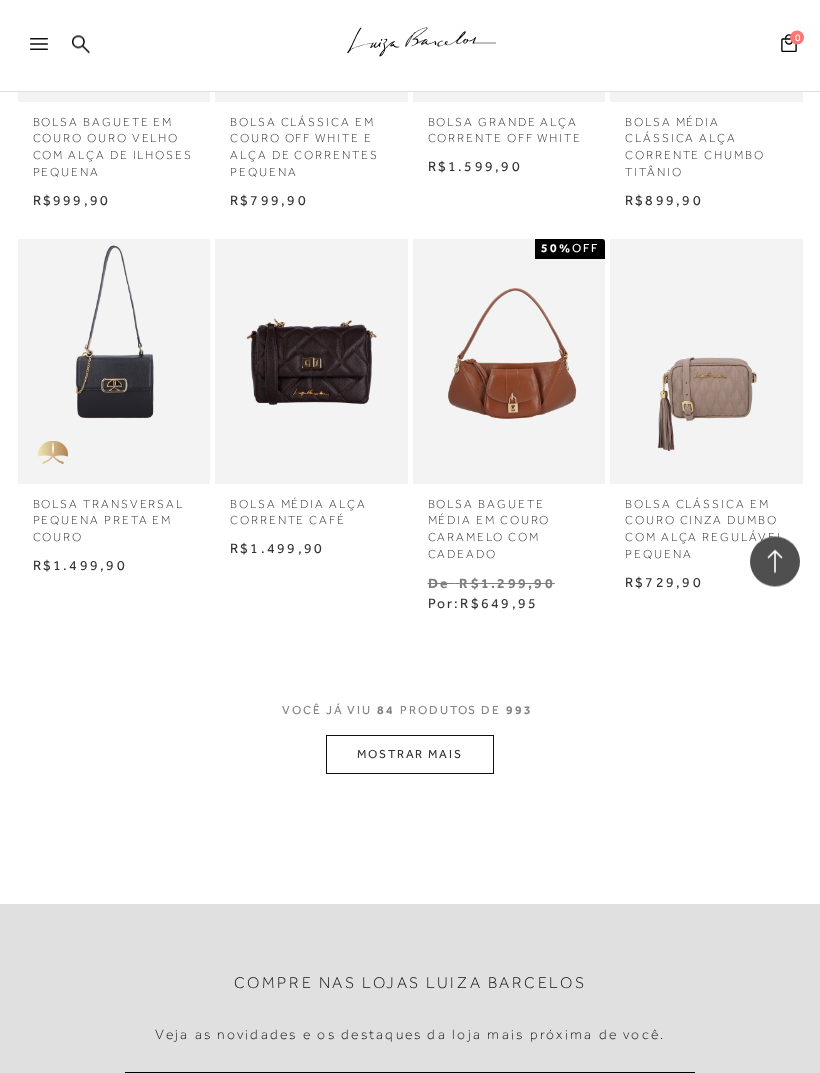 scroll, scrollTop: 7726, scrollLeft: 0, axis: vertical 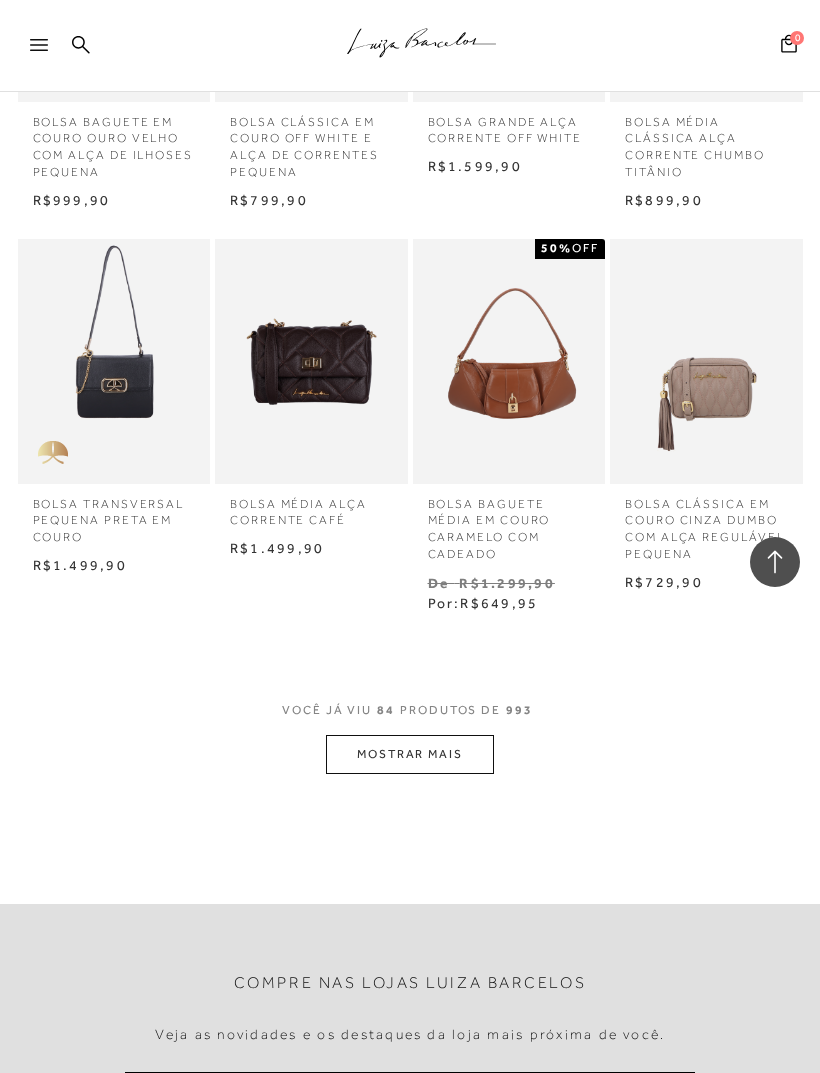 click on "MOSTRAR MAIS" at bounding box center (410, 754) 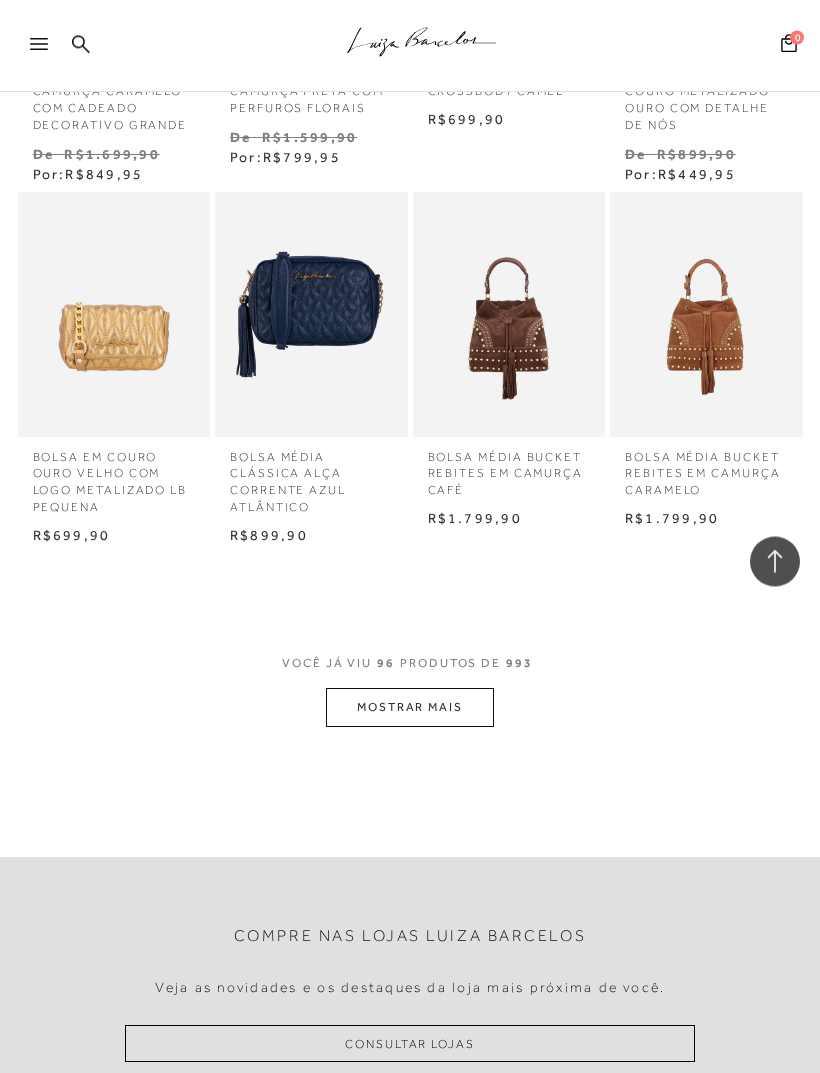 scroll, scrollTop: 8913, scrollLeft: 0, axis: vertical 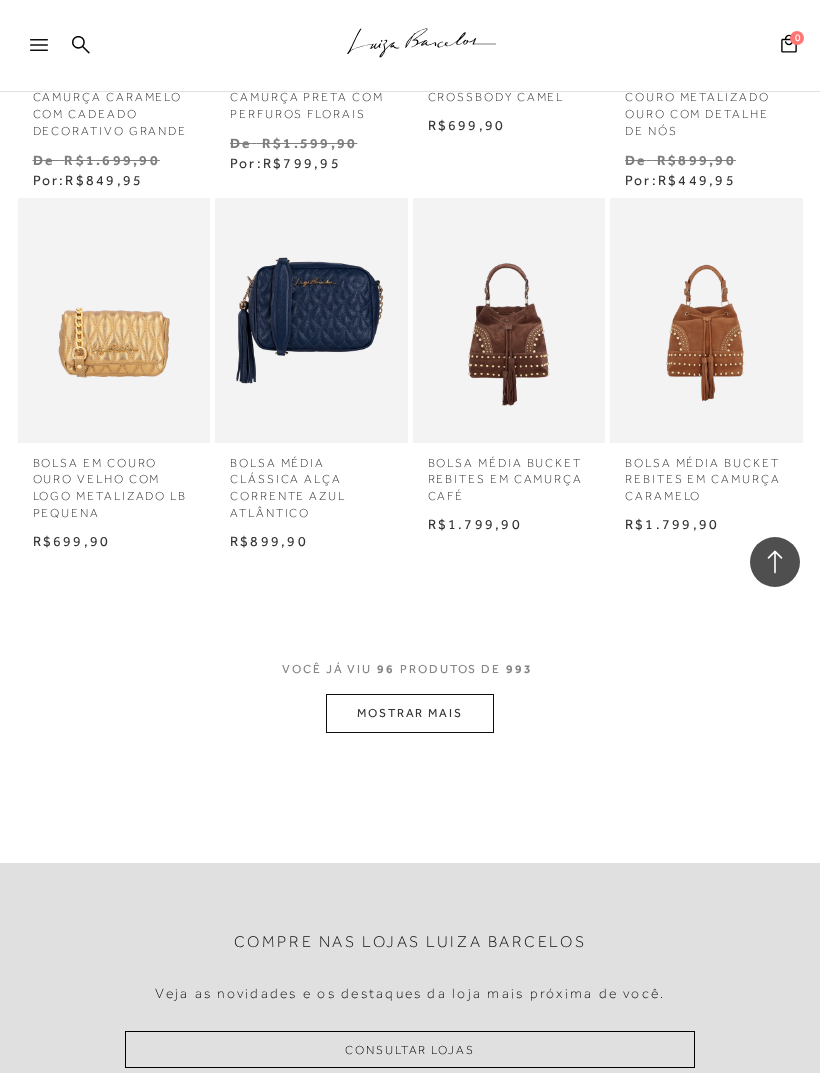 click on "MOSTRAR MAIS" at bounding box center [410, 713] 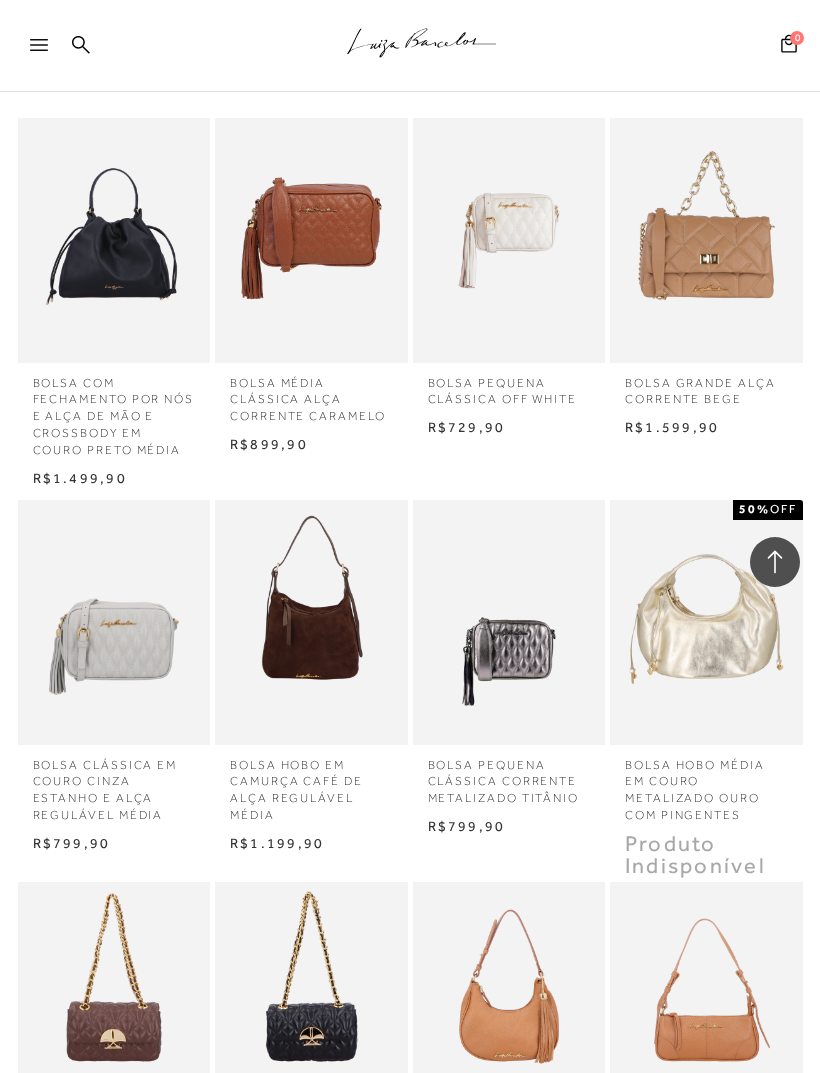 scroll, scrollTop: 9412, scrollLeft: 0, axis: vertical 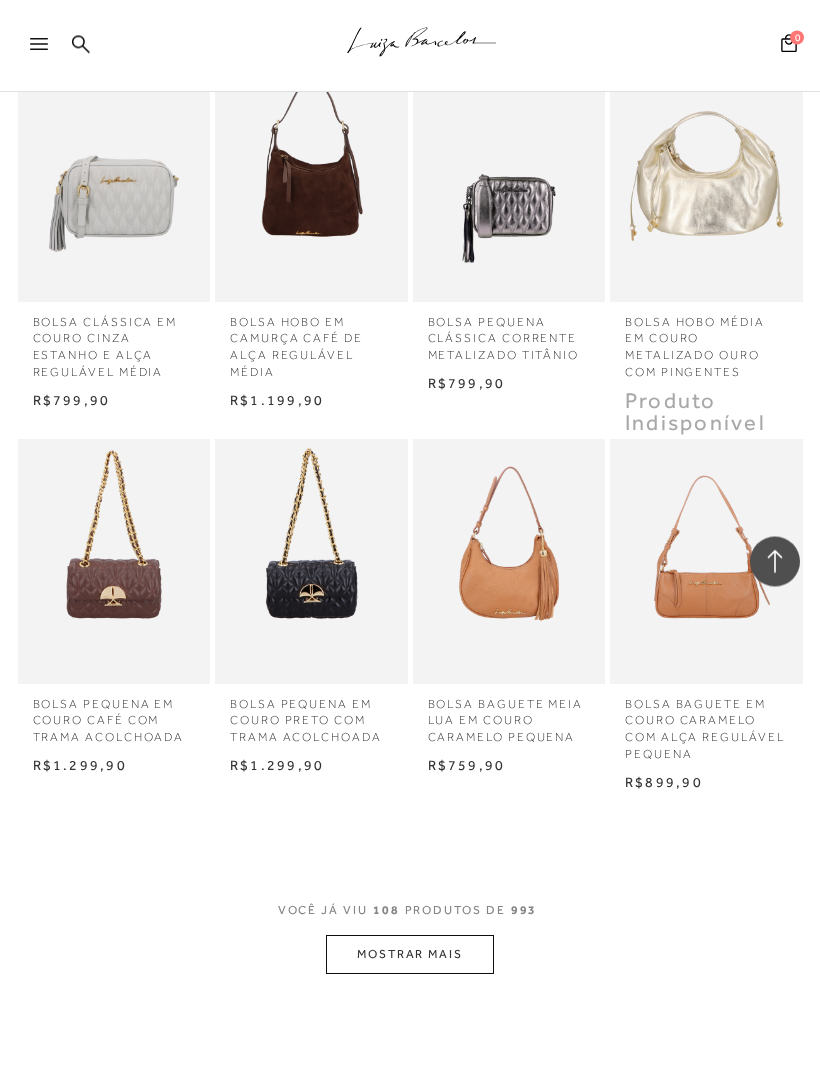 click on "MOSTRAR MAIS" at bounding box center (410, 955) 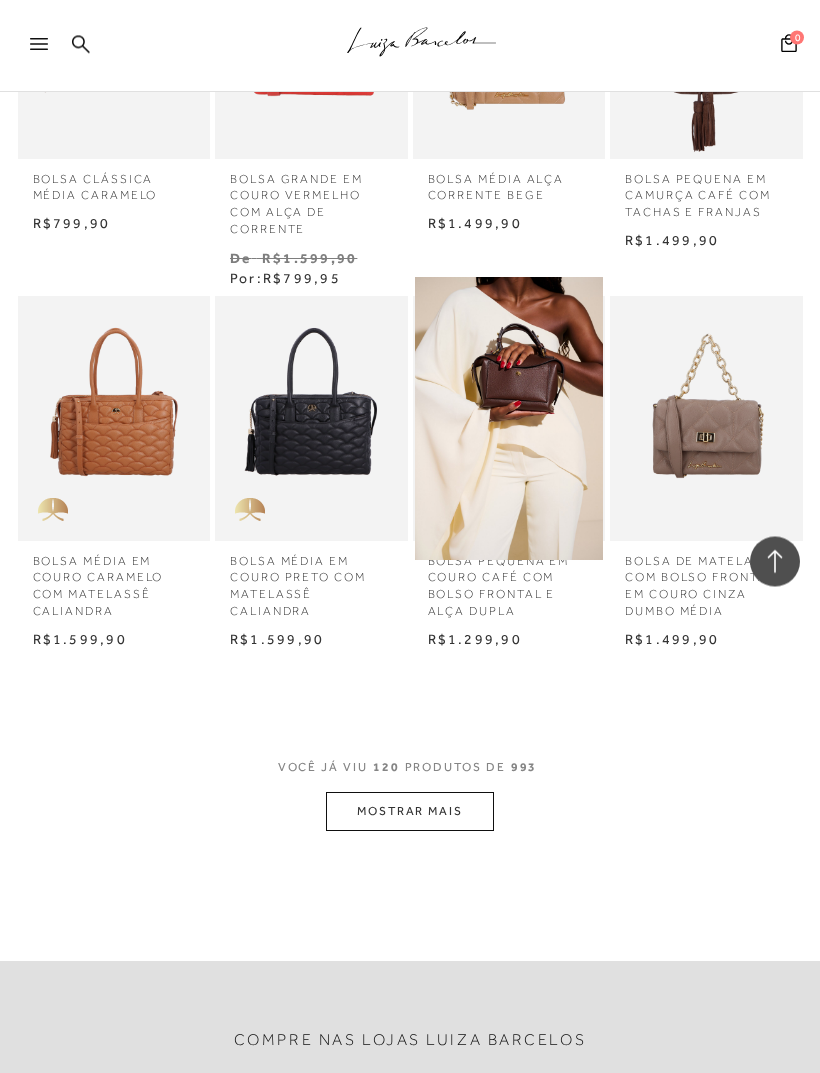 scroll, scrollTop: 11193, scrollLeft: 0, axis: vertical 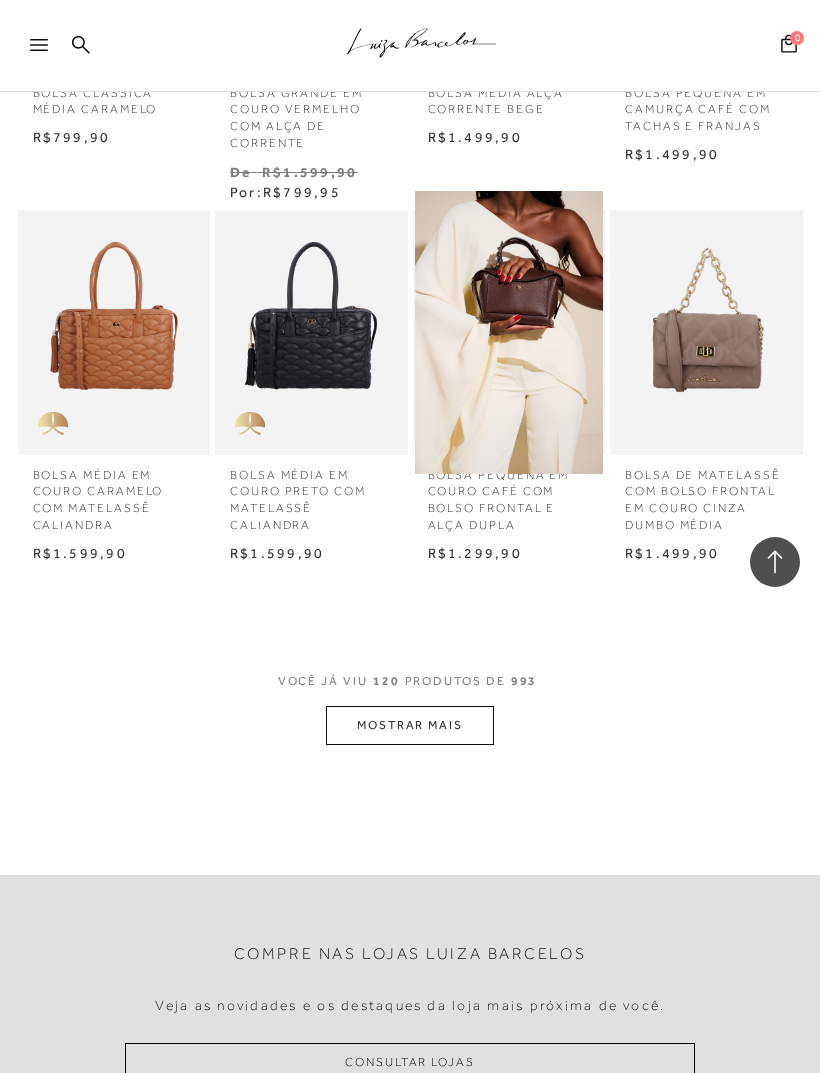 click on "MOSTRAR MAIS" at bounding box center [410, 725] 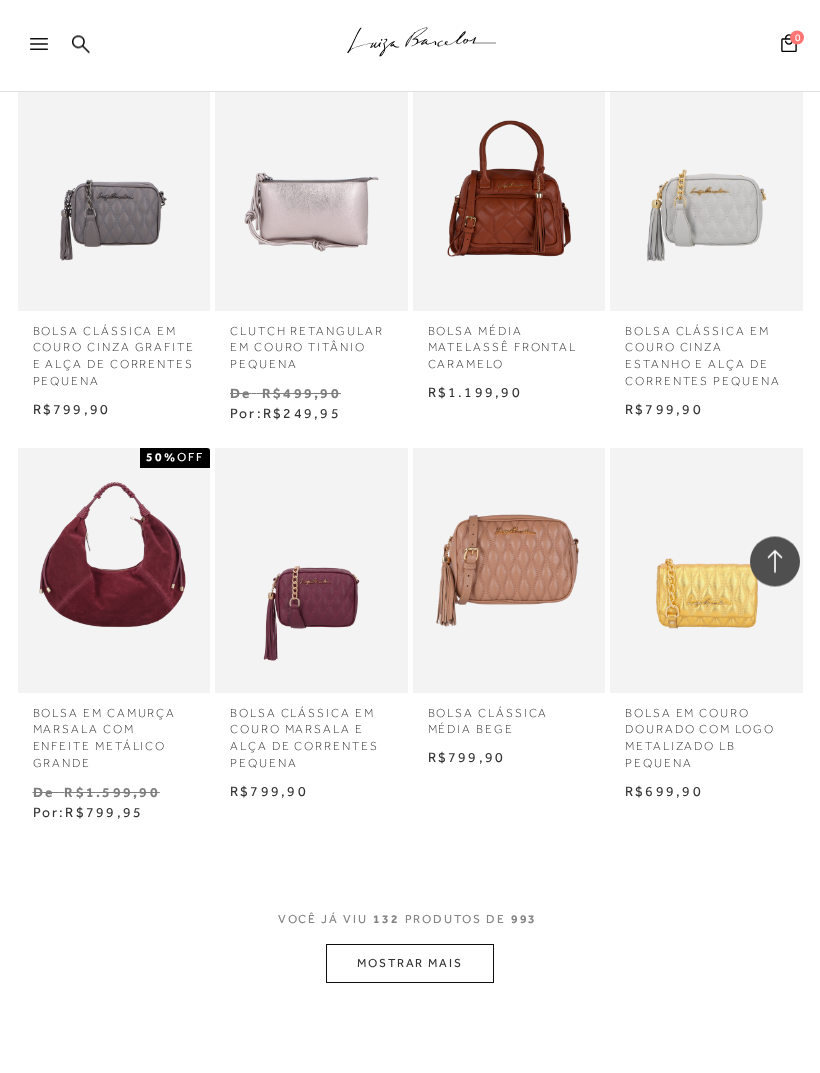 scroll, scrollTop: 11803, scrollLeft: 0, axis: vertical 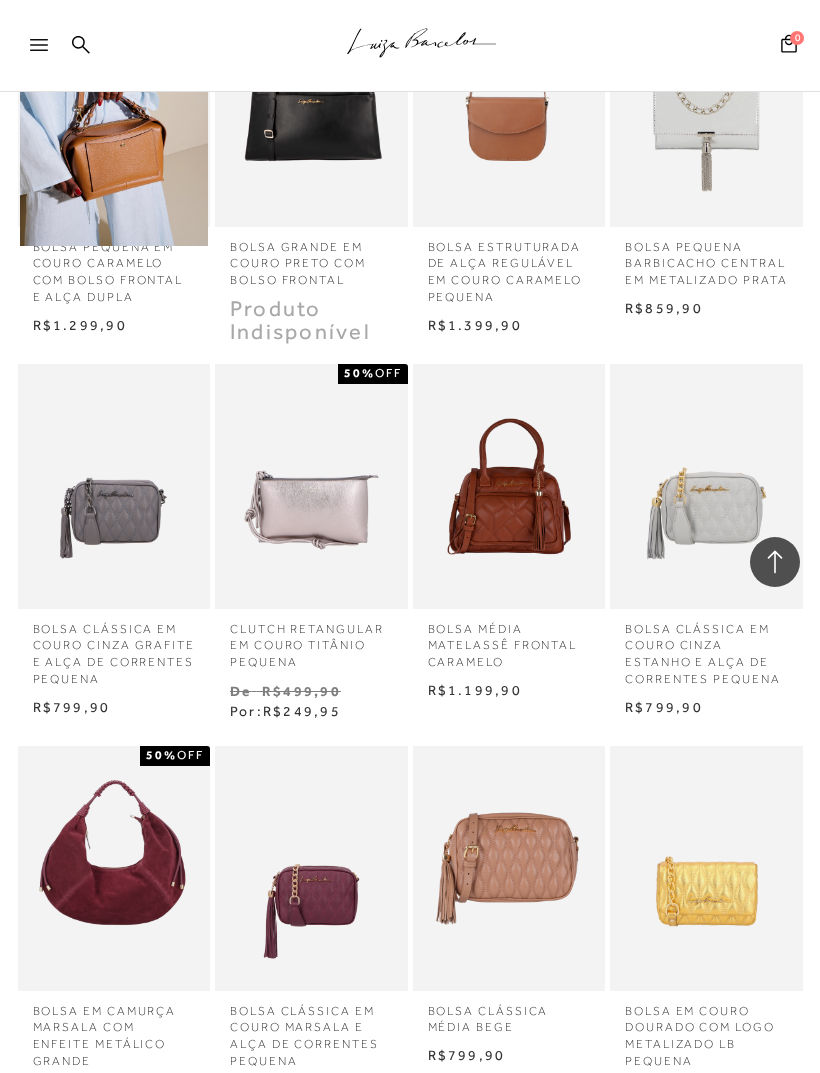 click at bounding box center (48, 51) 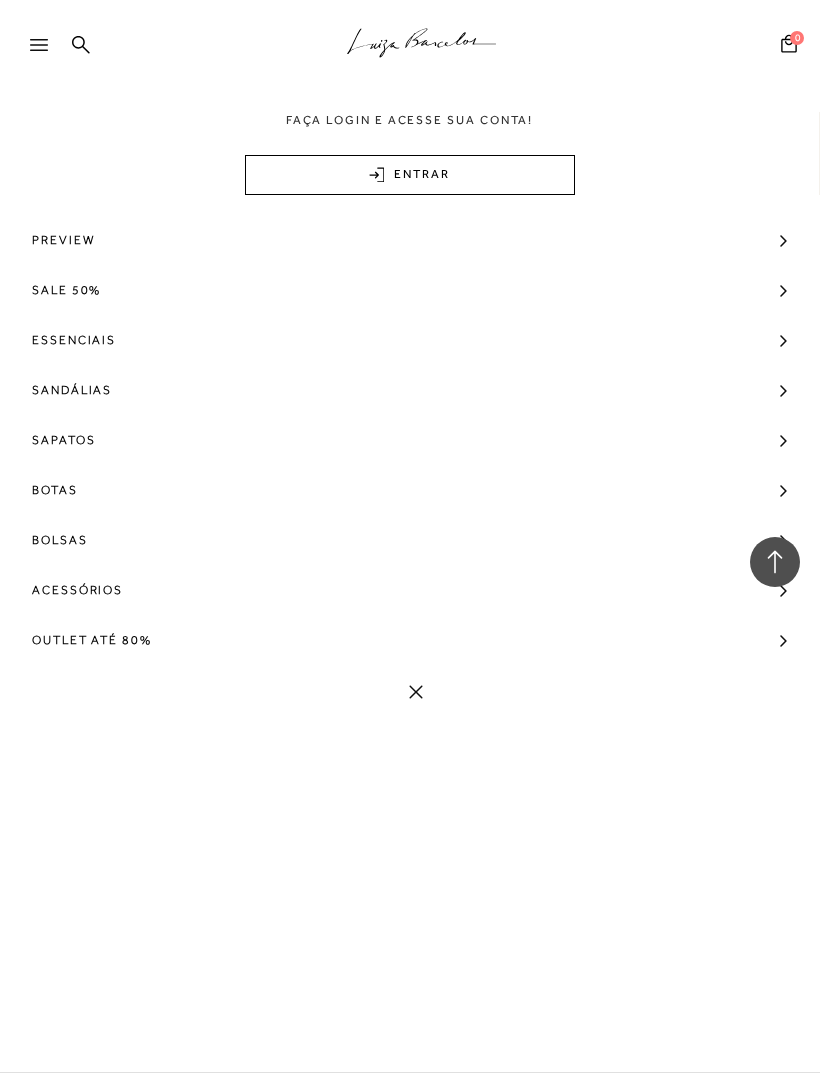 click on "Bolsas" at bounding box center [60, 540] 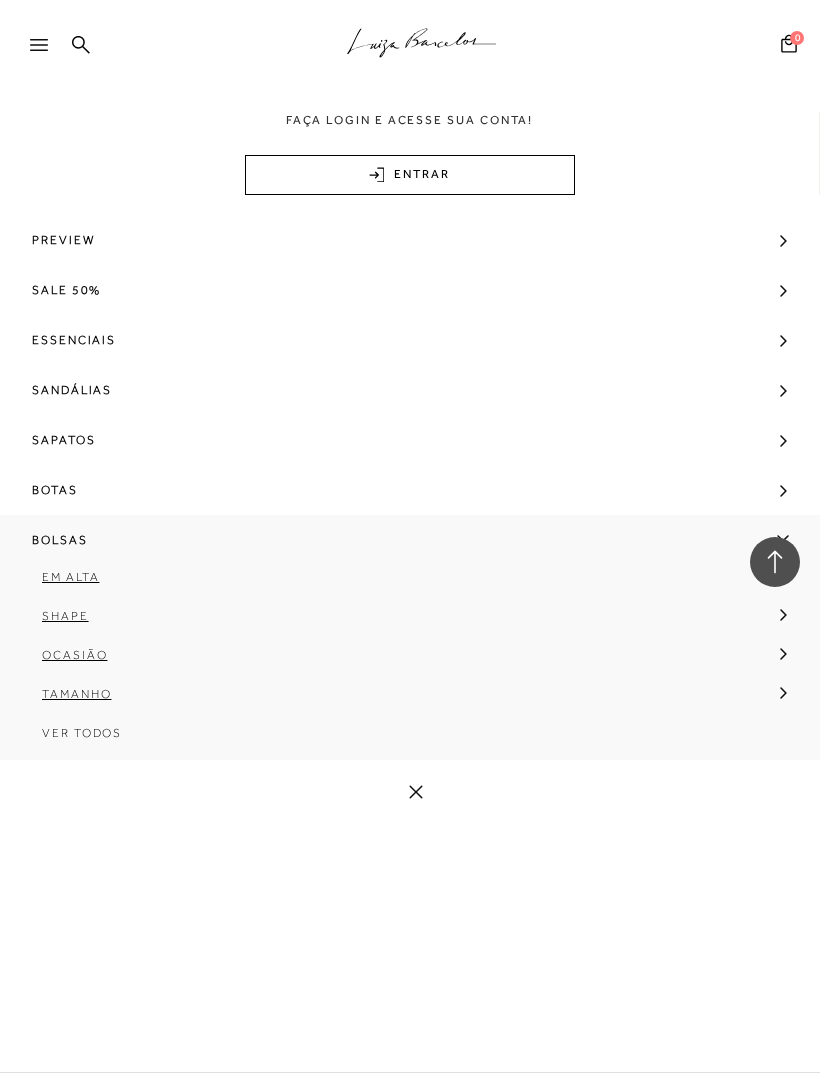 click on "Tamanho" at bounding box center [403, 701] 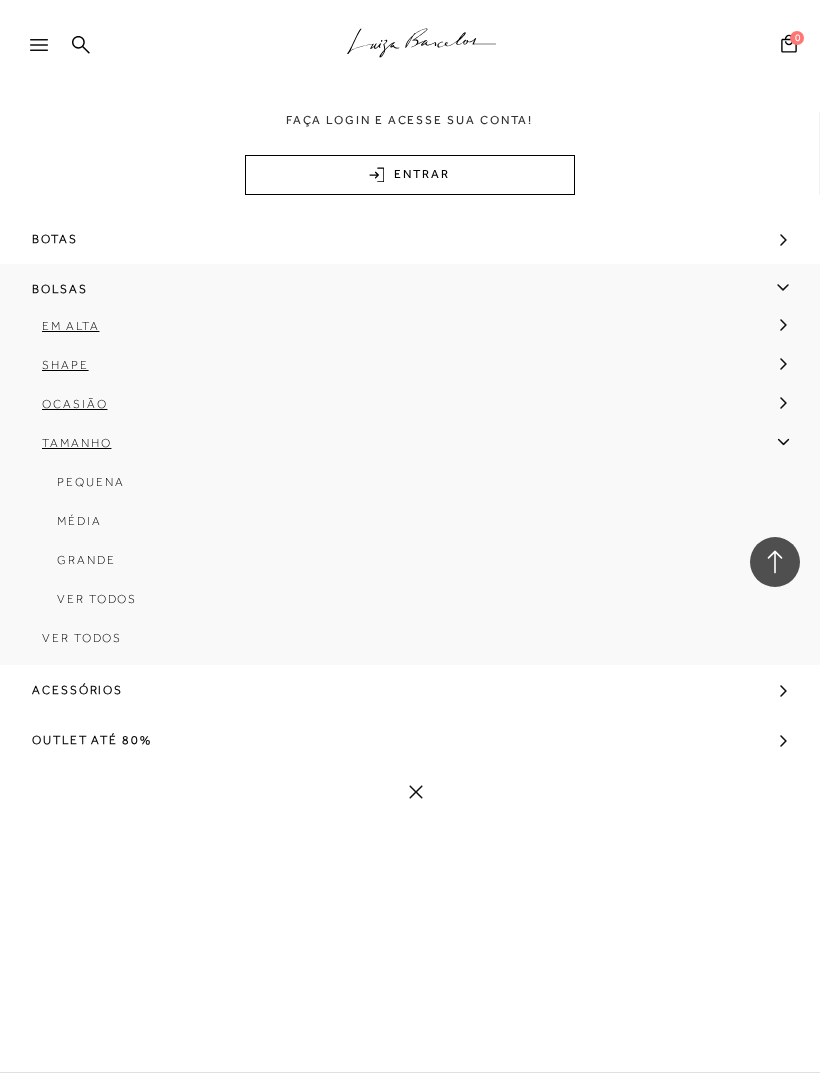 scroll, scrollTop: 260, scrollLeft: 0, axis: vertical 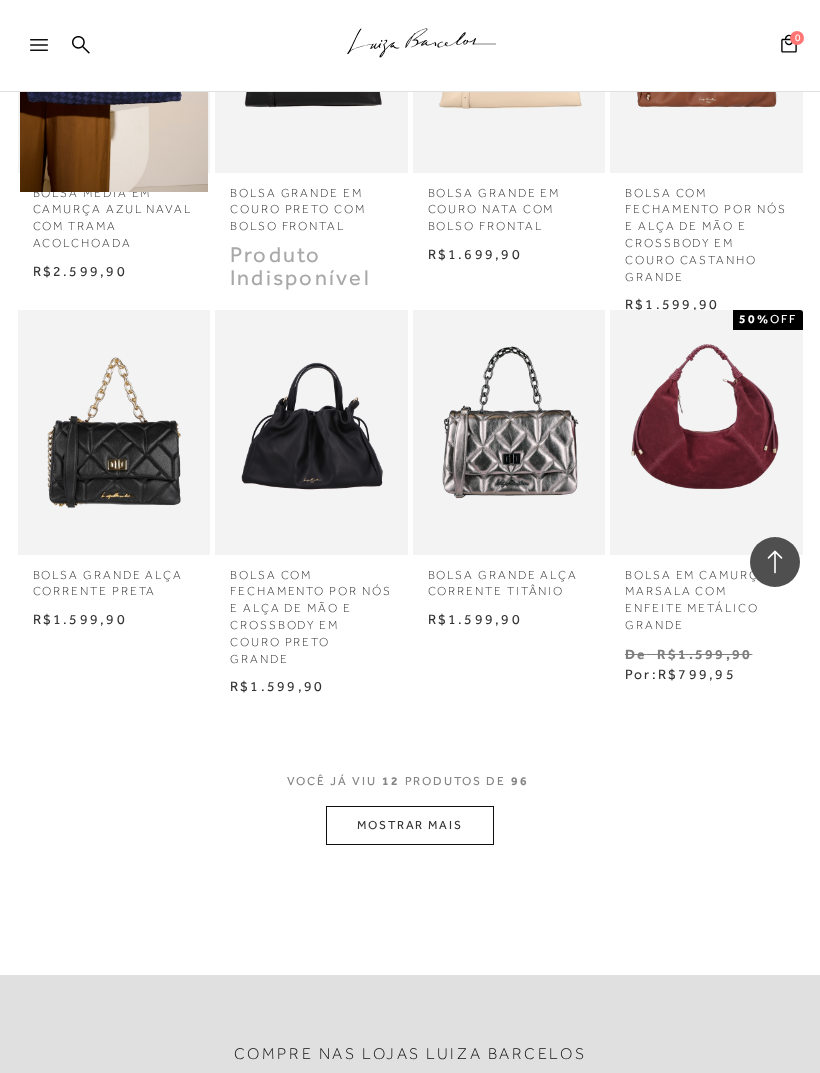 click on "MOSTRAR MAIS" at bounding box center [410, 825] 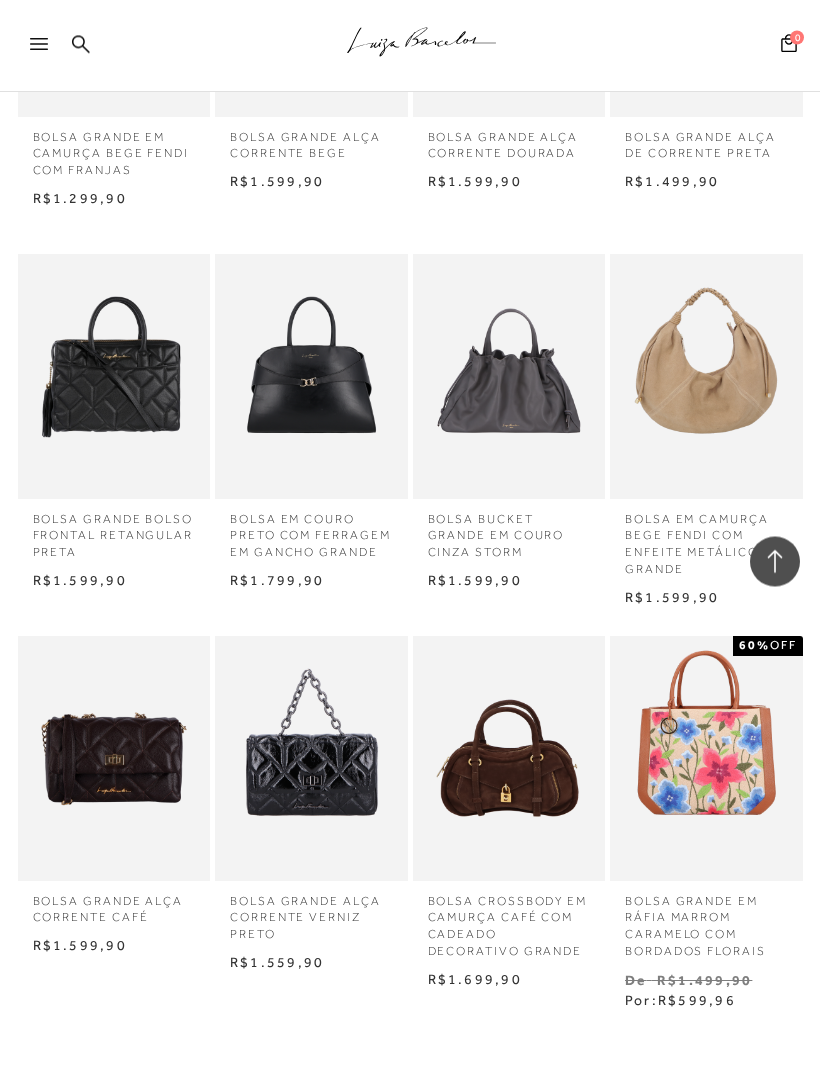 scroll, scrollTop: 1669, scrollLeft: 0, axis: vertical 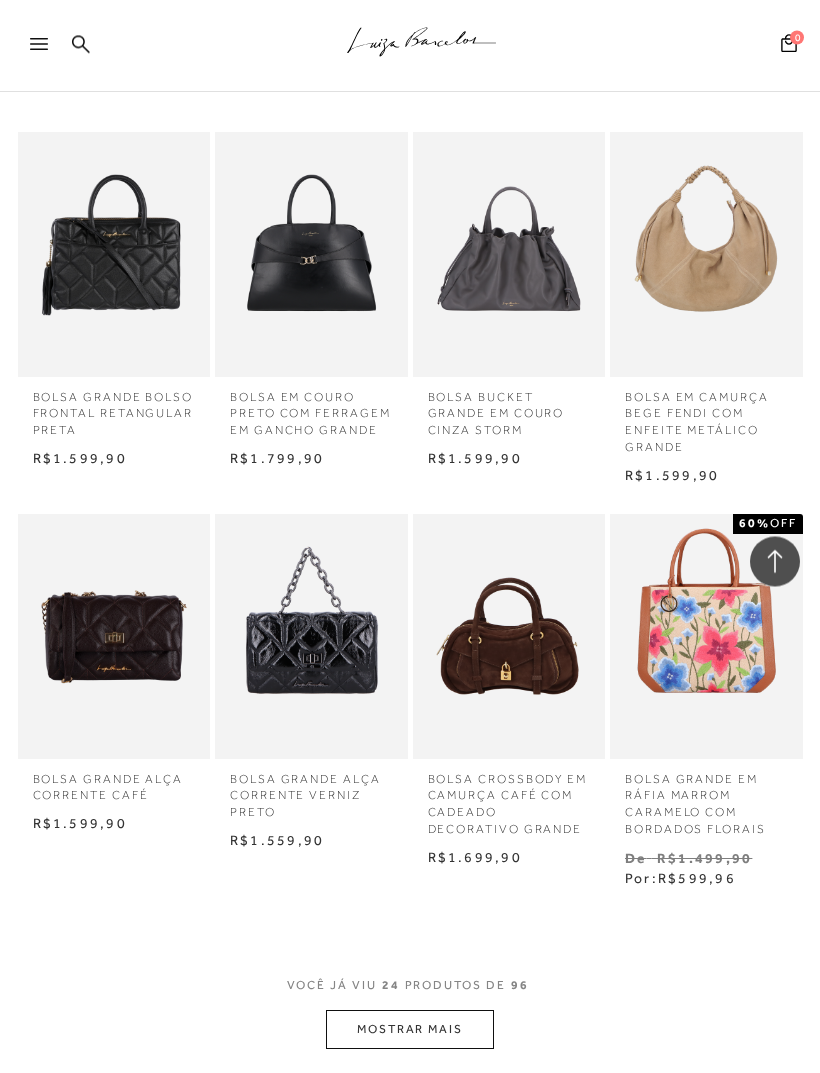 click on "MOSTRAR MAIS" at bounding box center (410, 1030) 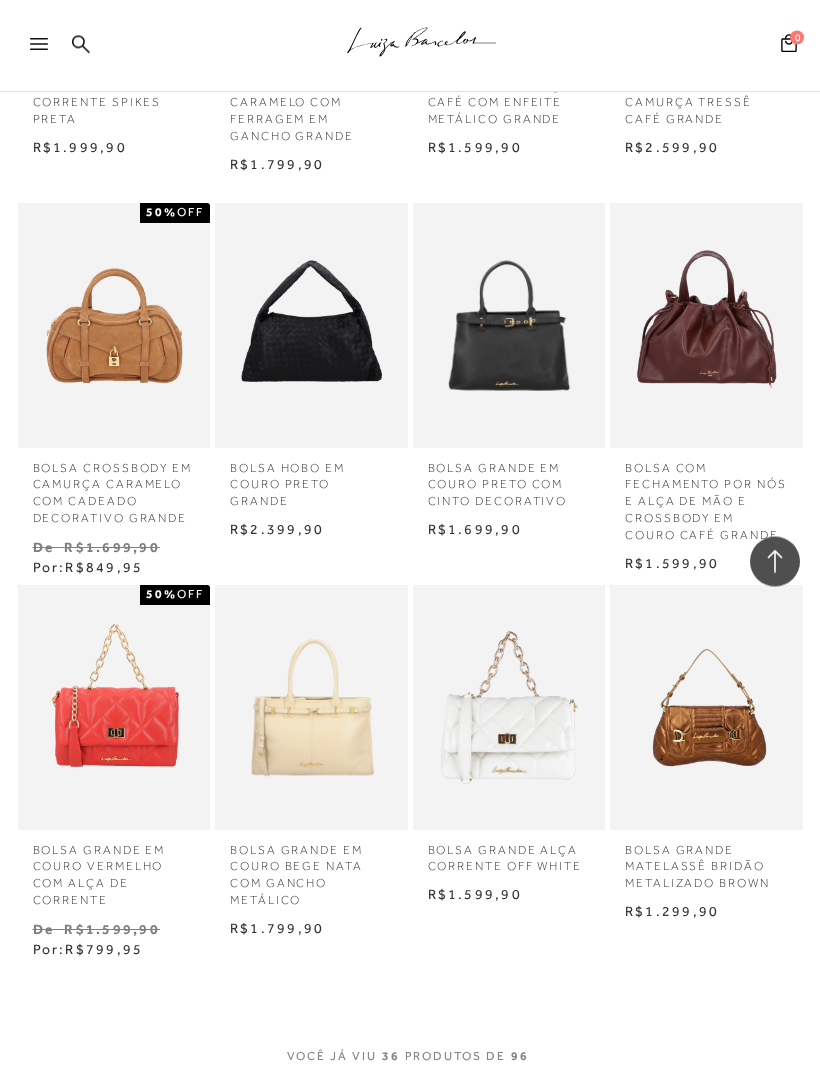 scroll, scrollTop: 2795, scrollLeft: 0, axis: vertical 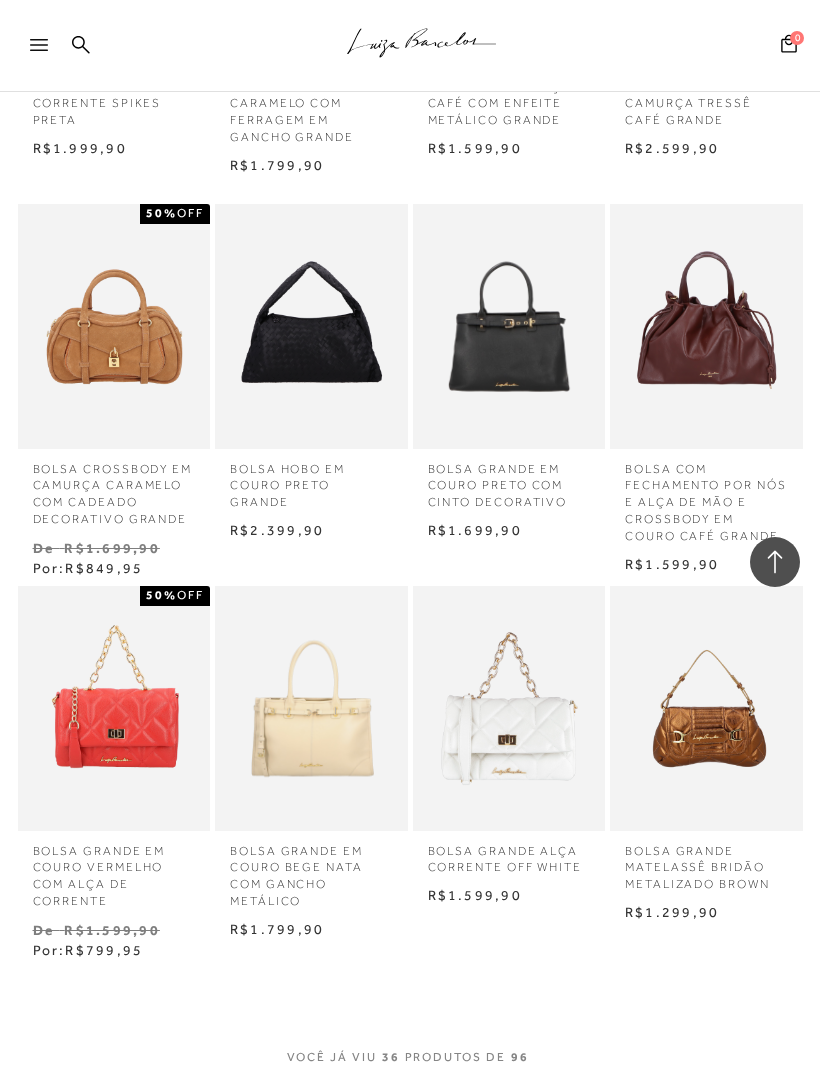 click on "MOSTRAR MAIS" at bounding box center [410, 1101] 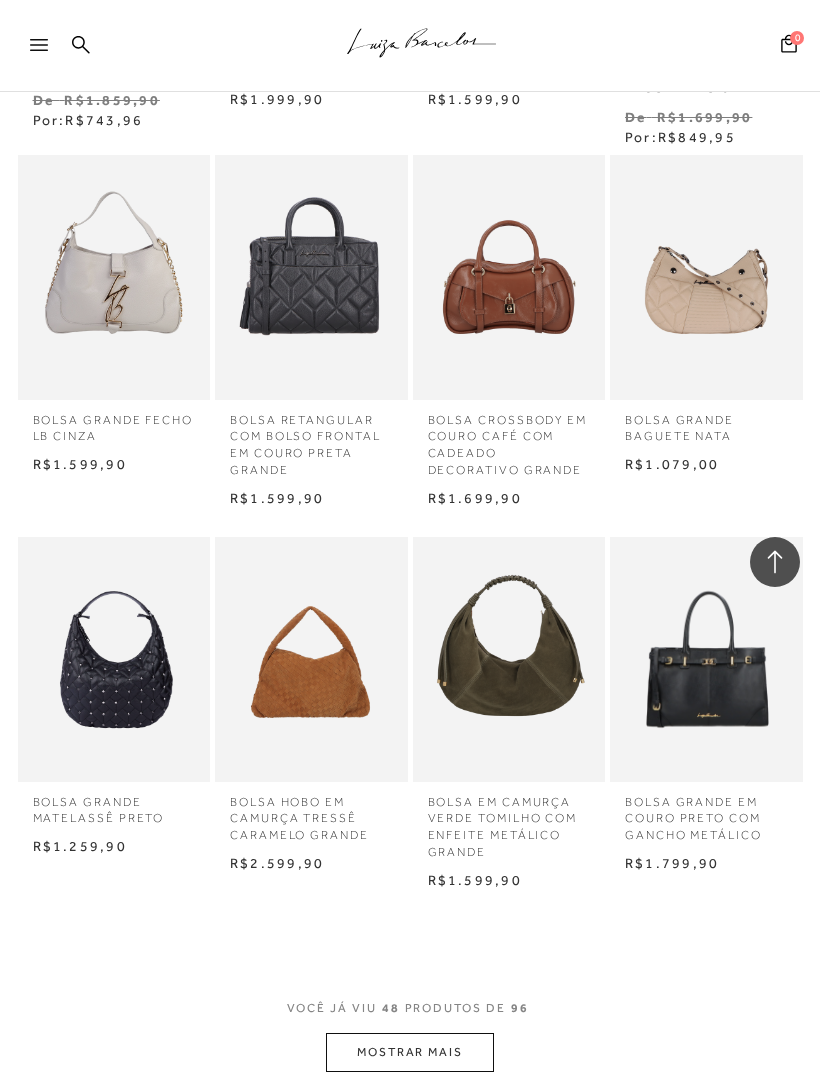 scroll, scrollTop: 4107, scrollLeft: 0, axis: vertical 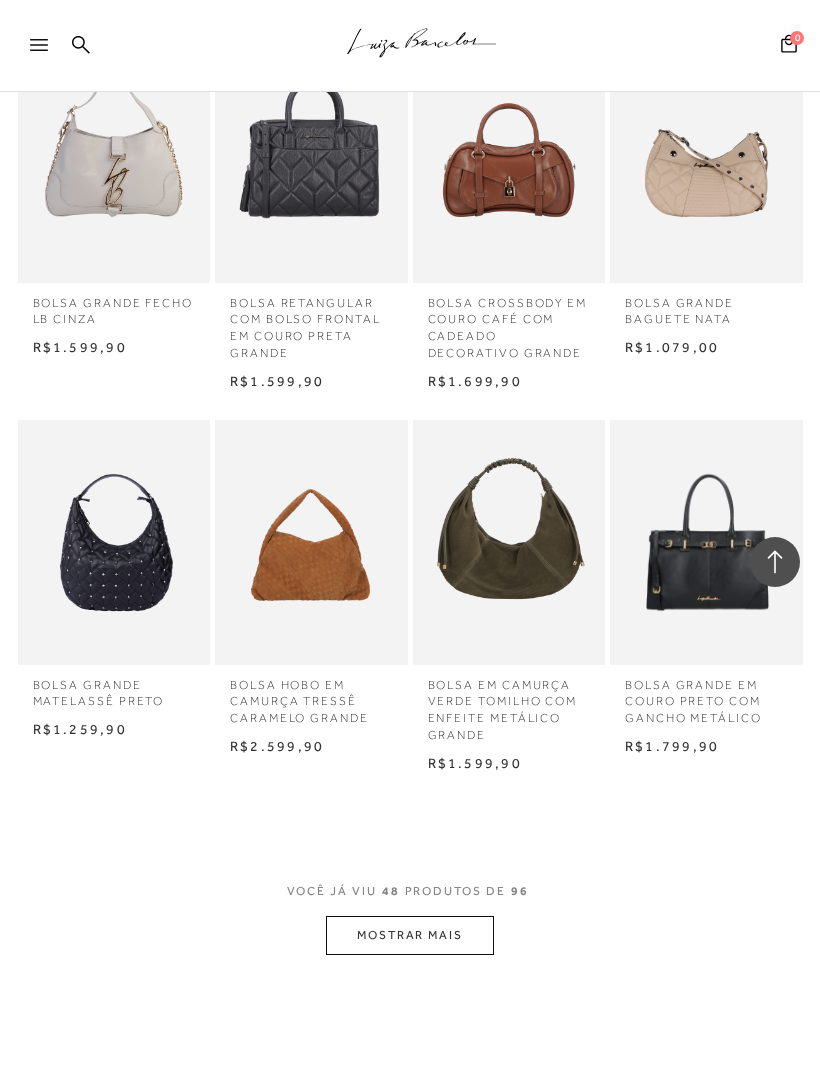 click on "MOSTRAR MAIS" at bounding box center [410, 935] 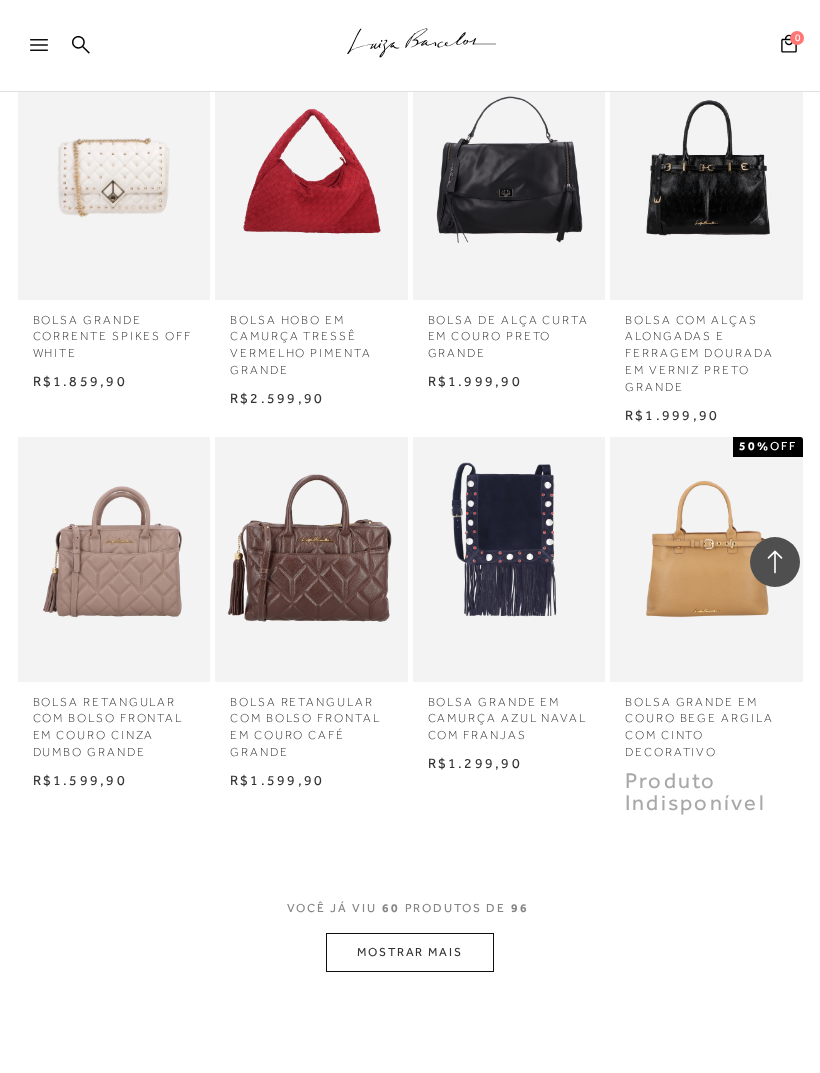 scroll, scrollTop: 5259, scrollLeft: 0, axis: vertical 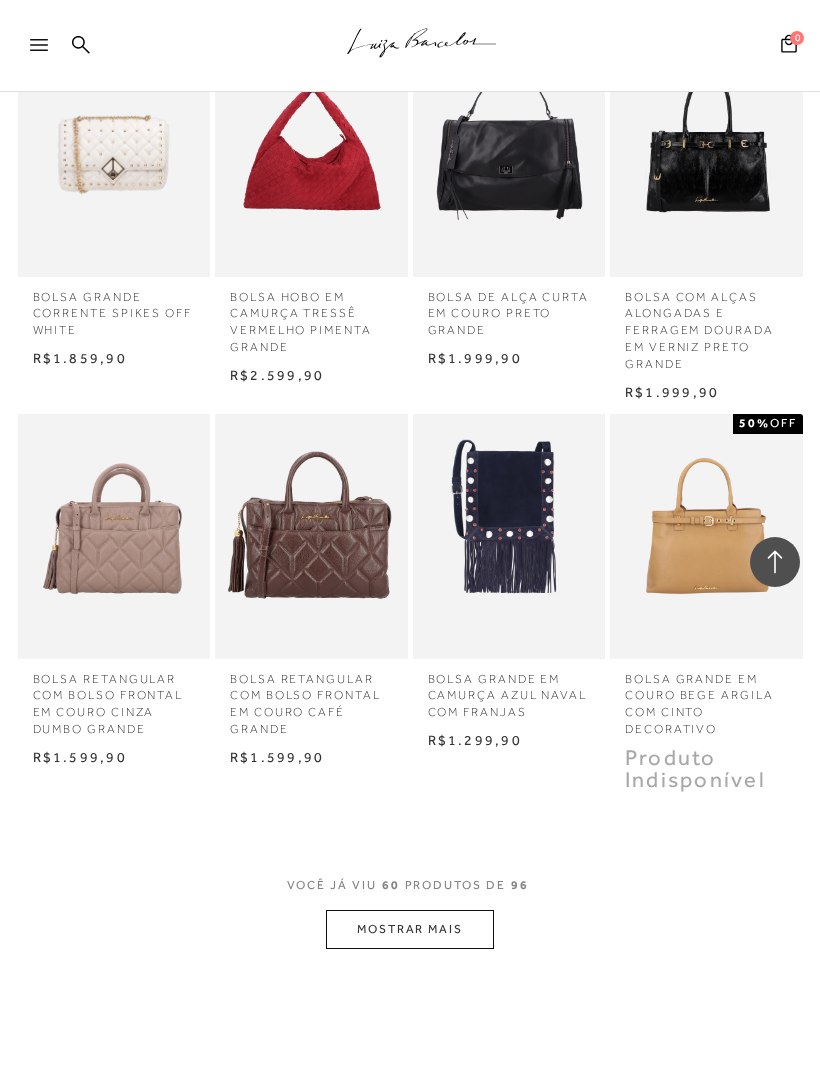 click on "MOSTRAR MAIS" at bounding box center [410, 929] 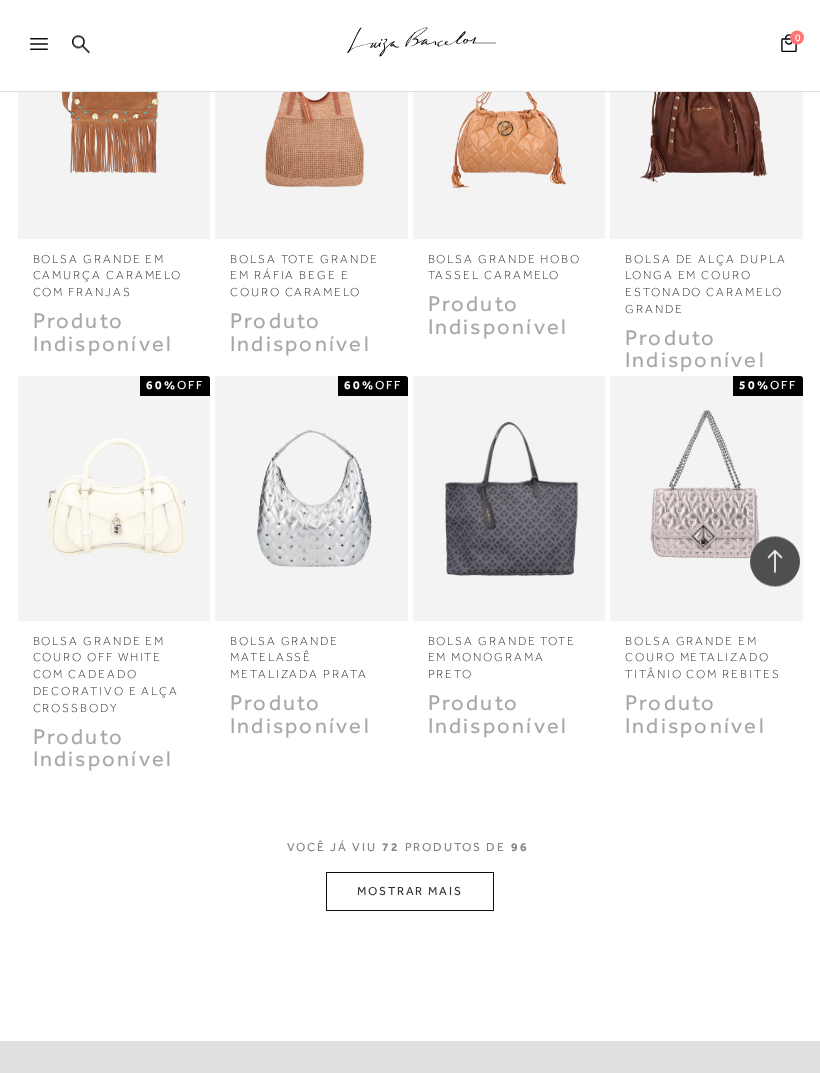 scroll, scrollTop: 6555, scrollLeft: 0, axis: vertical 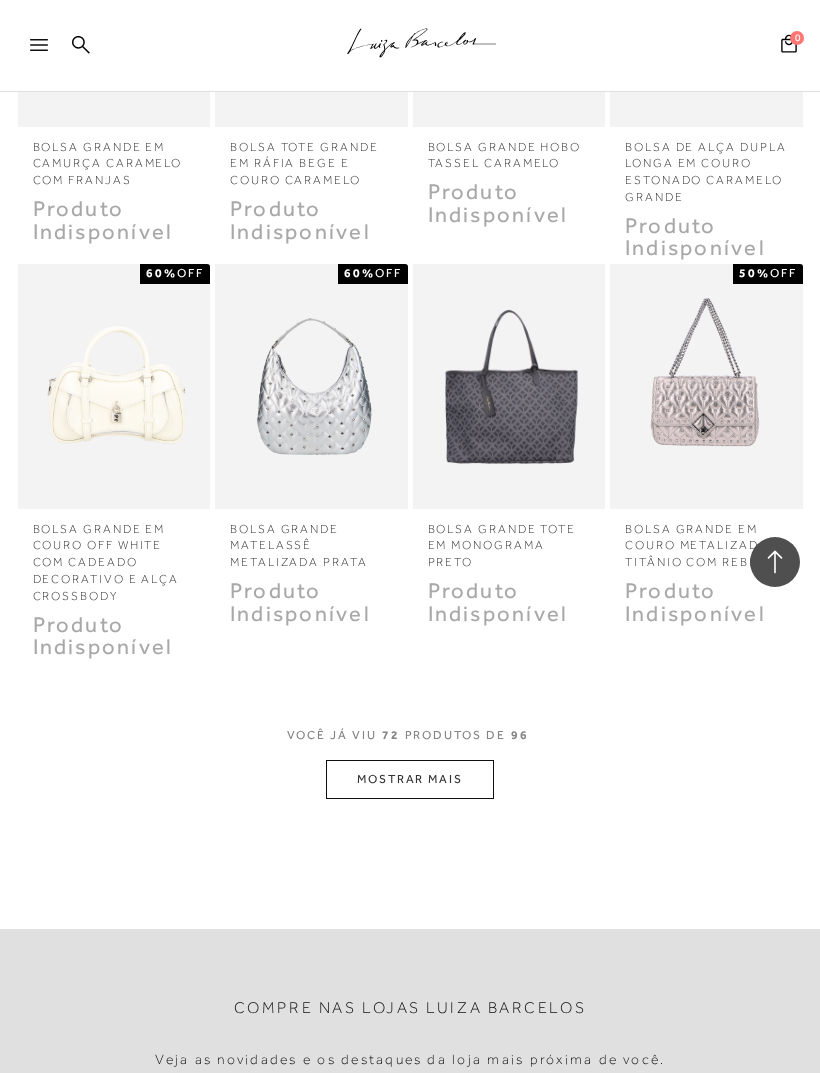 click on "MOSTRAR MAIS" at bounding box center (410, 779) 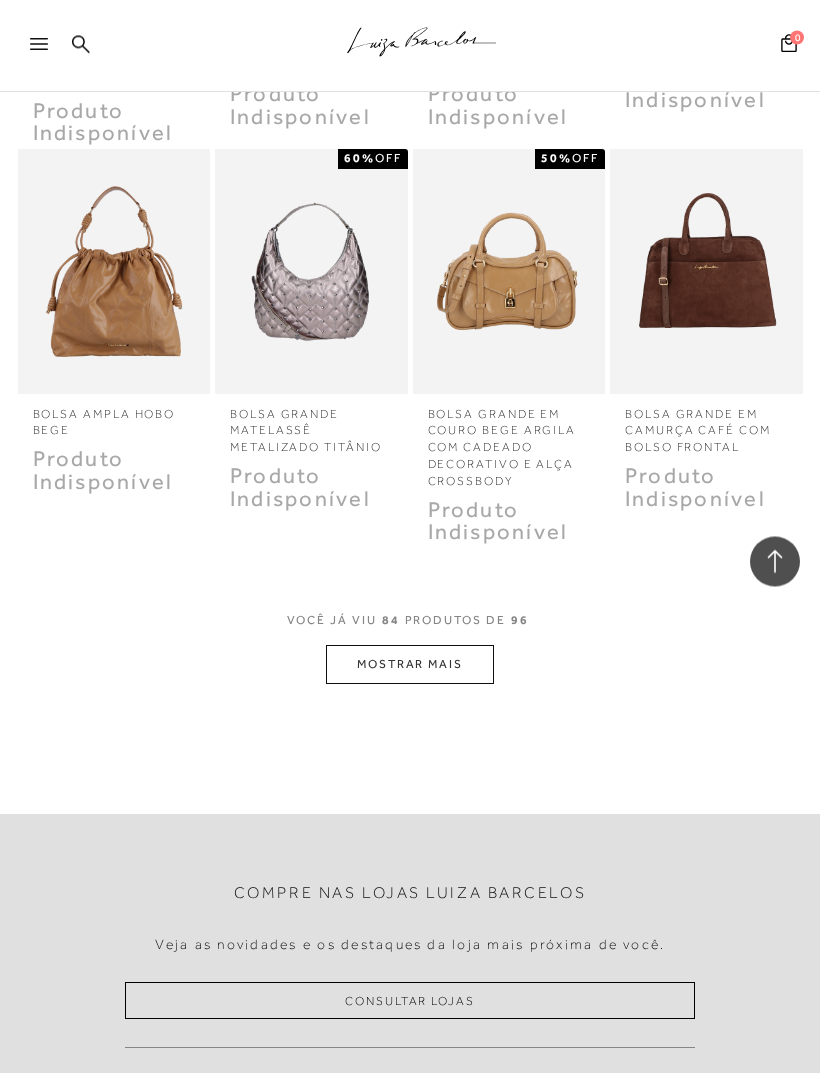 scroll, scrollTop: 7816, scrollLeft: 0, axis: vertical 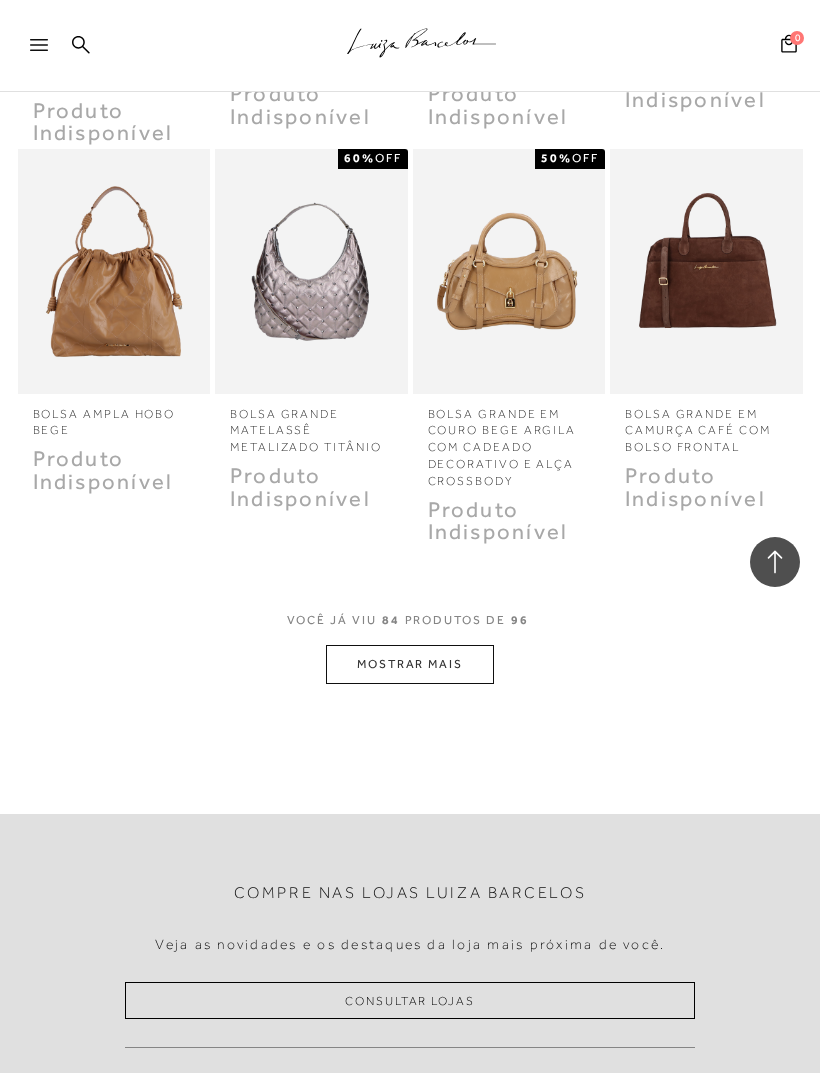 click on "MOSTRAR MAIS" at bounding box center (410, 664) 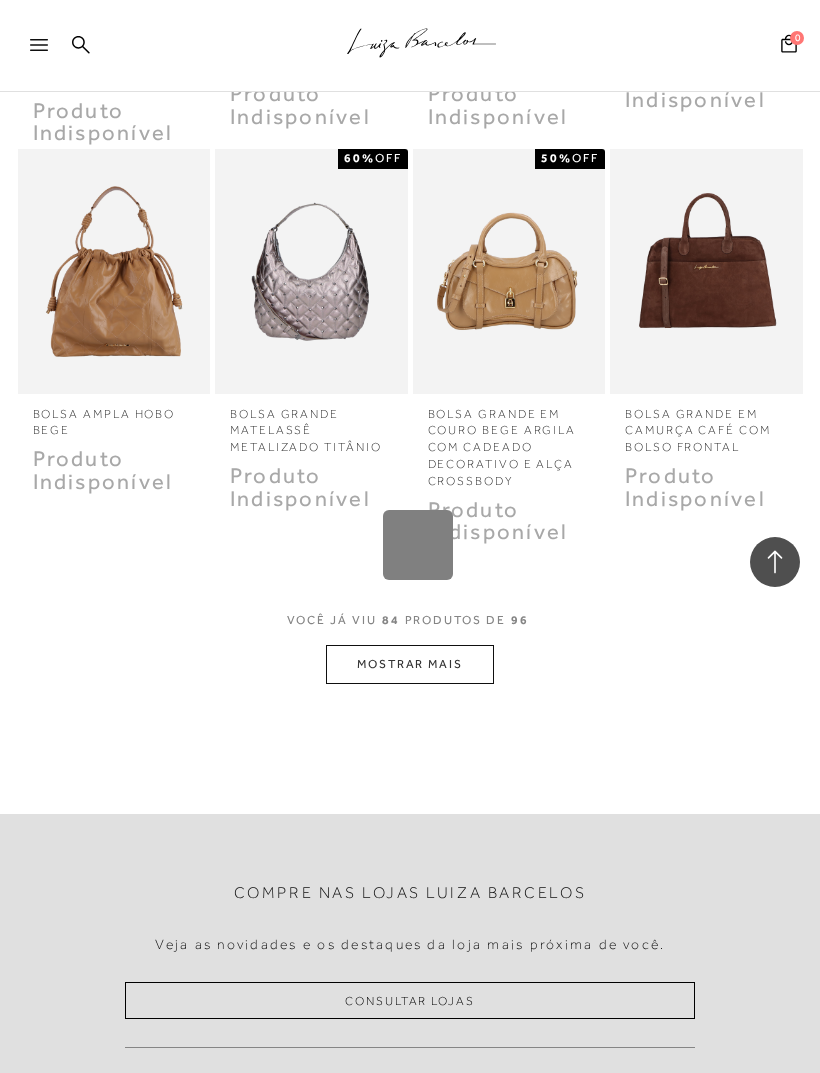 click on "Loading..." at bounding box center (410, 536) 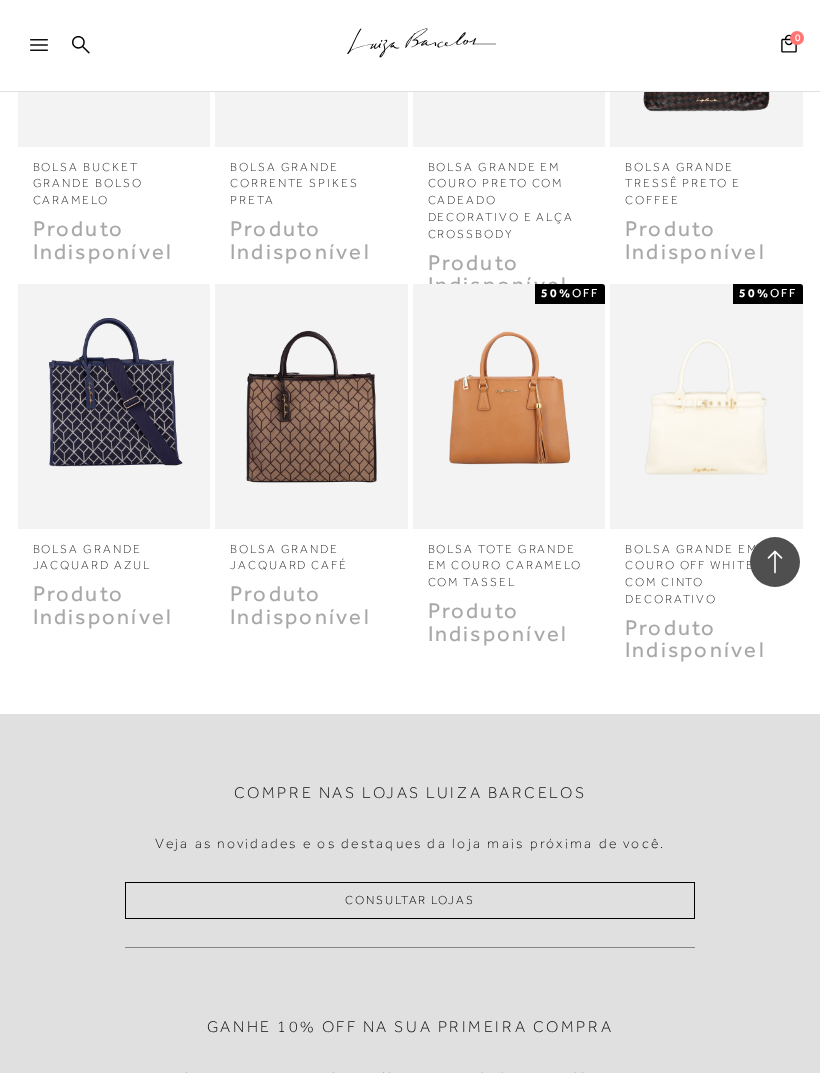 scroll, scrollTop: 8829, scrollLeft: 0, axis: vertical 